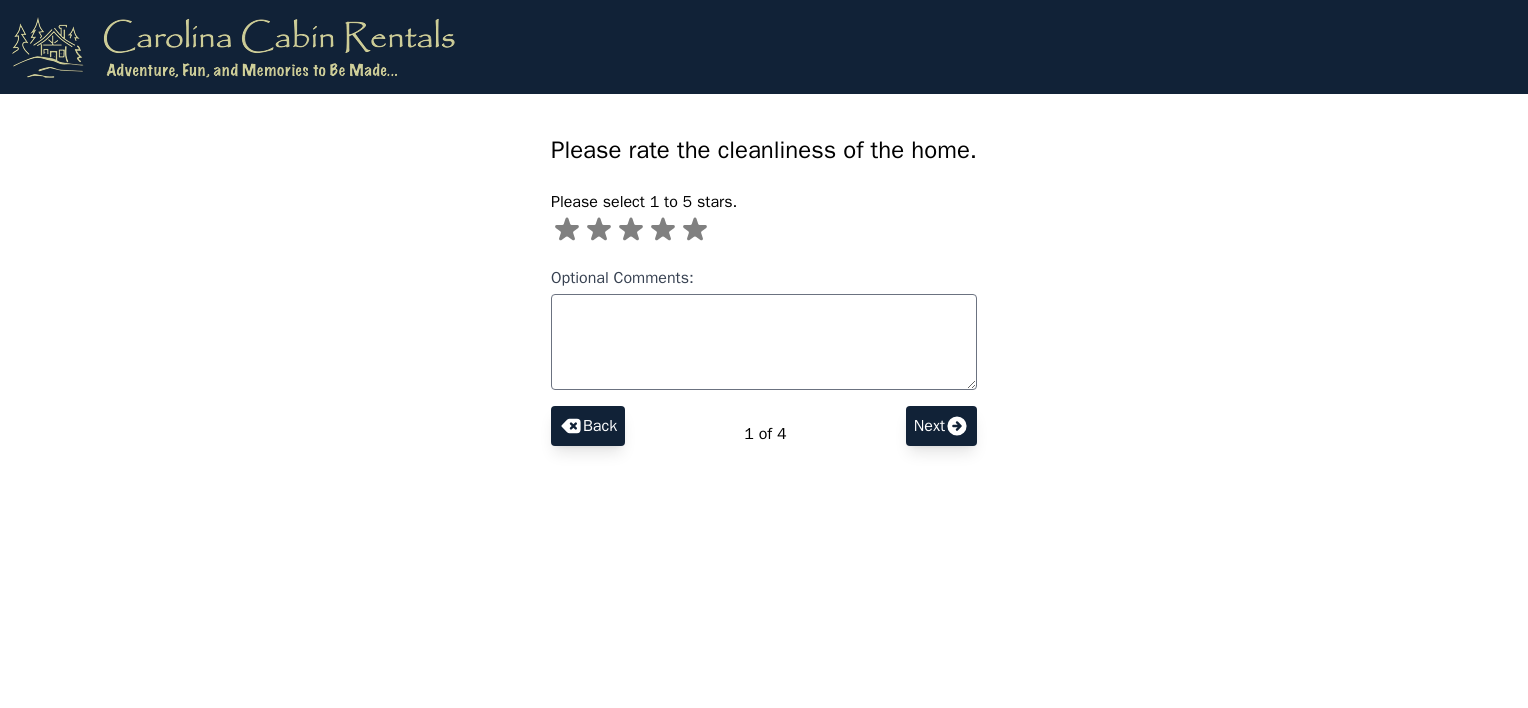 scroll, scrollTop: 0, scrollLeft: 0, axis: both 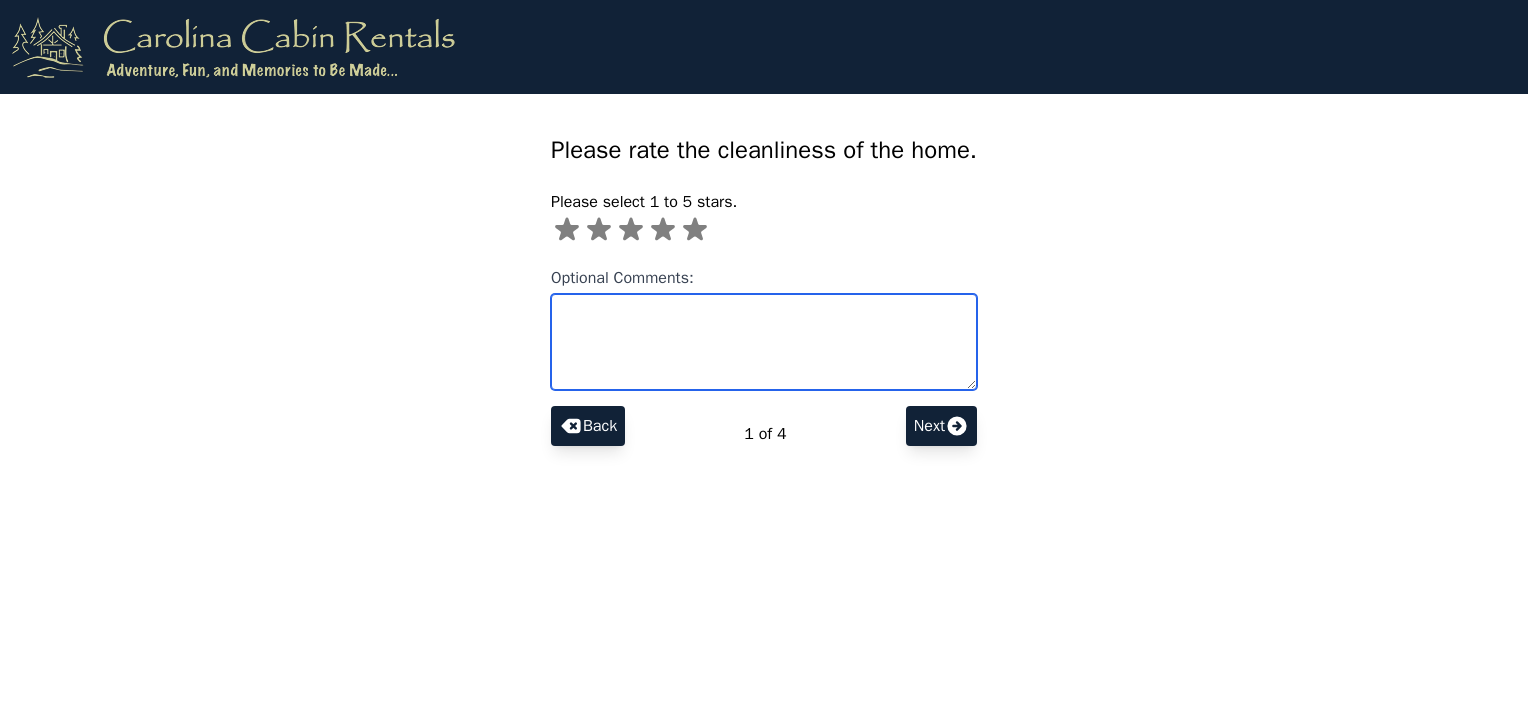 click on "Optional Comments:" at bounding box center (764, 342) 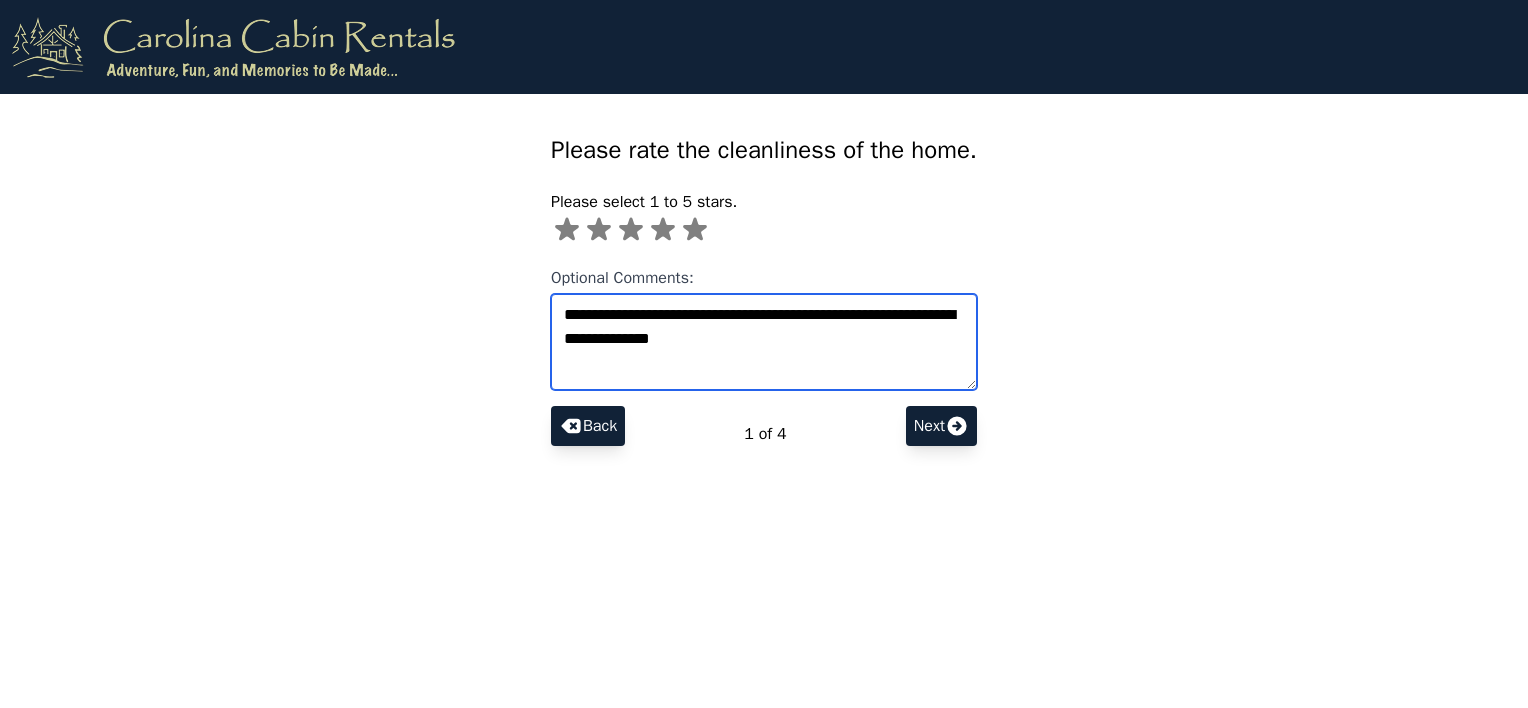 click on "**********" at bounding box center (764, 342) 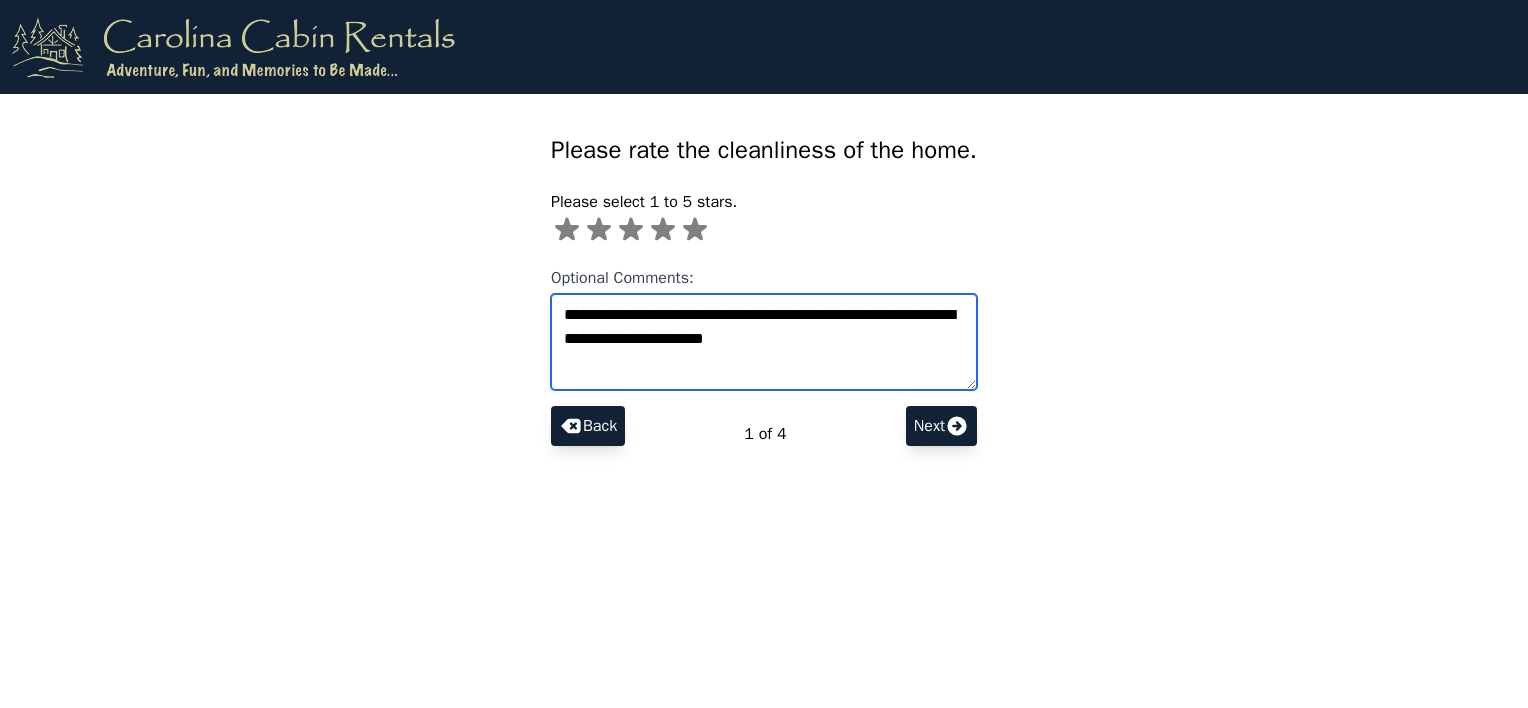 click on "**********" at bounding box center [764, 342] 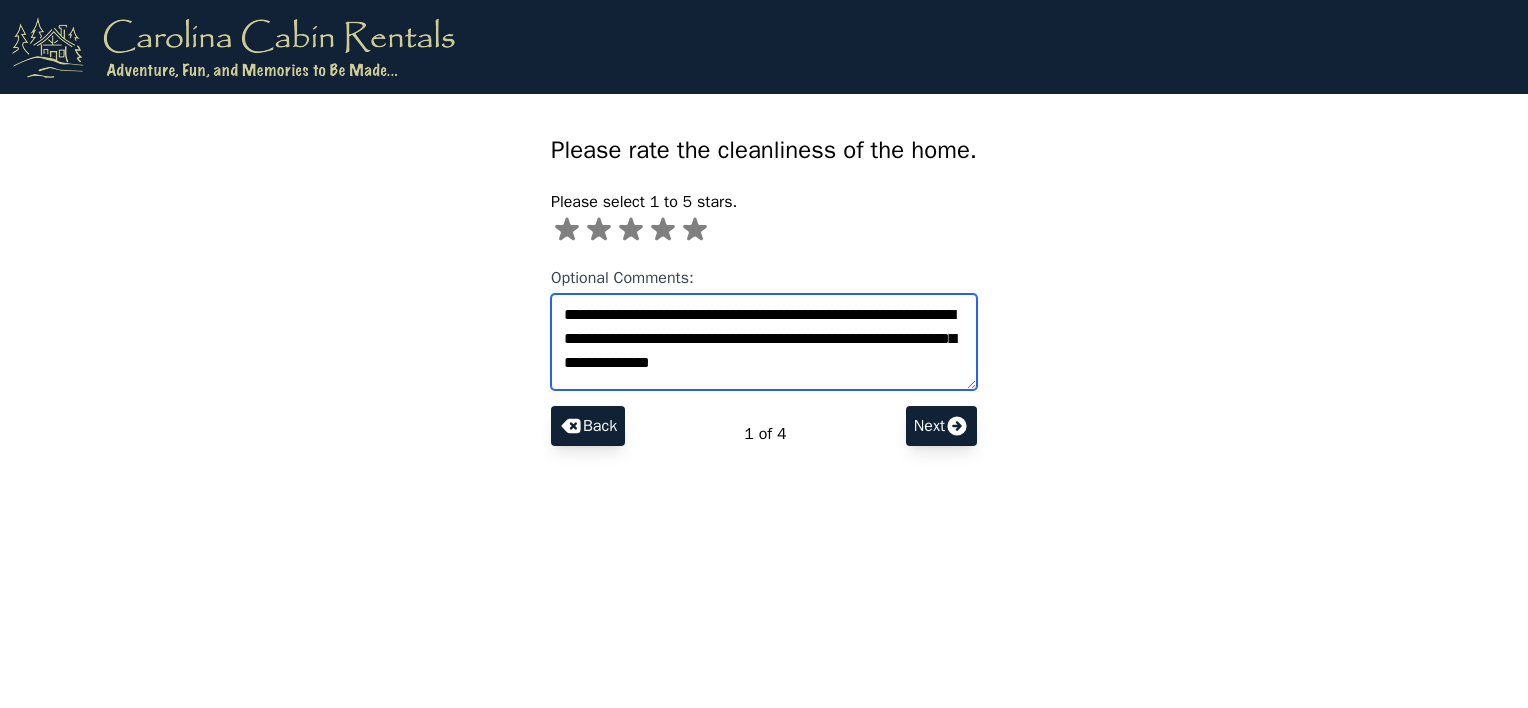 scroll, scrollTop: 8, scrollLeft: 0, axis: vertical 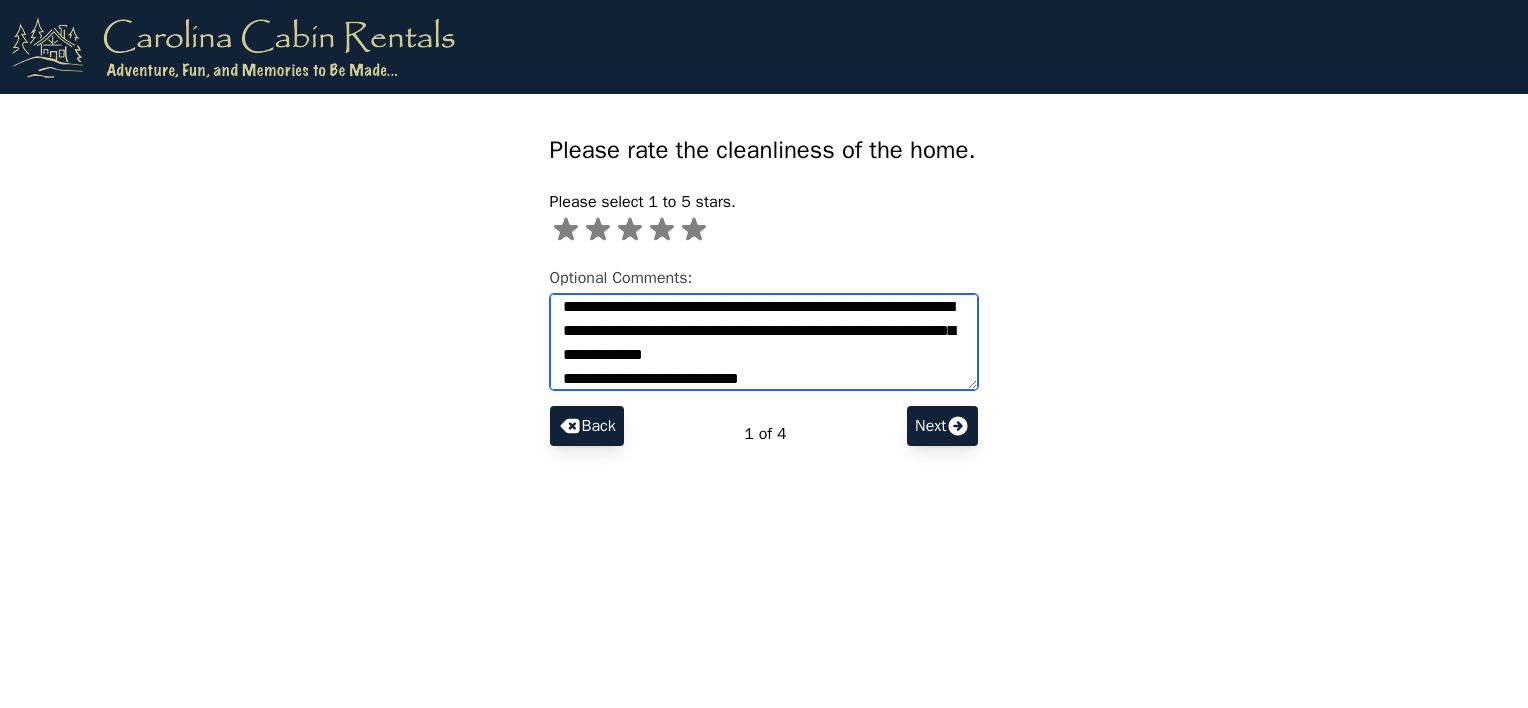 click on "**********" at bounding box center (764, 342) 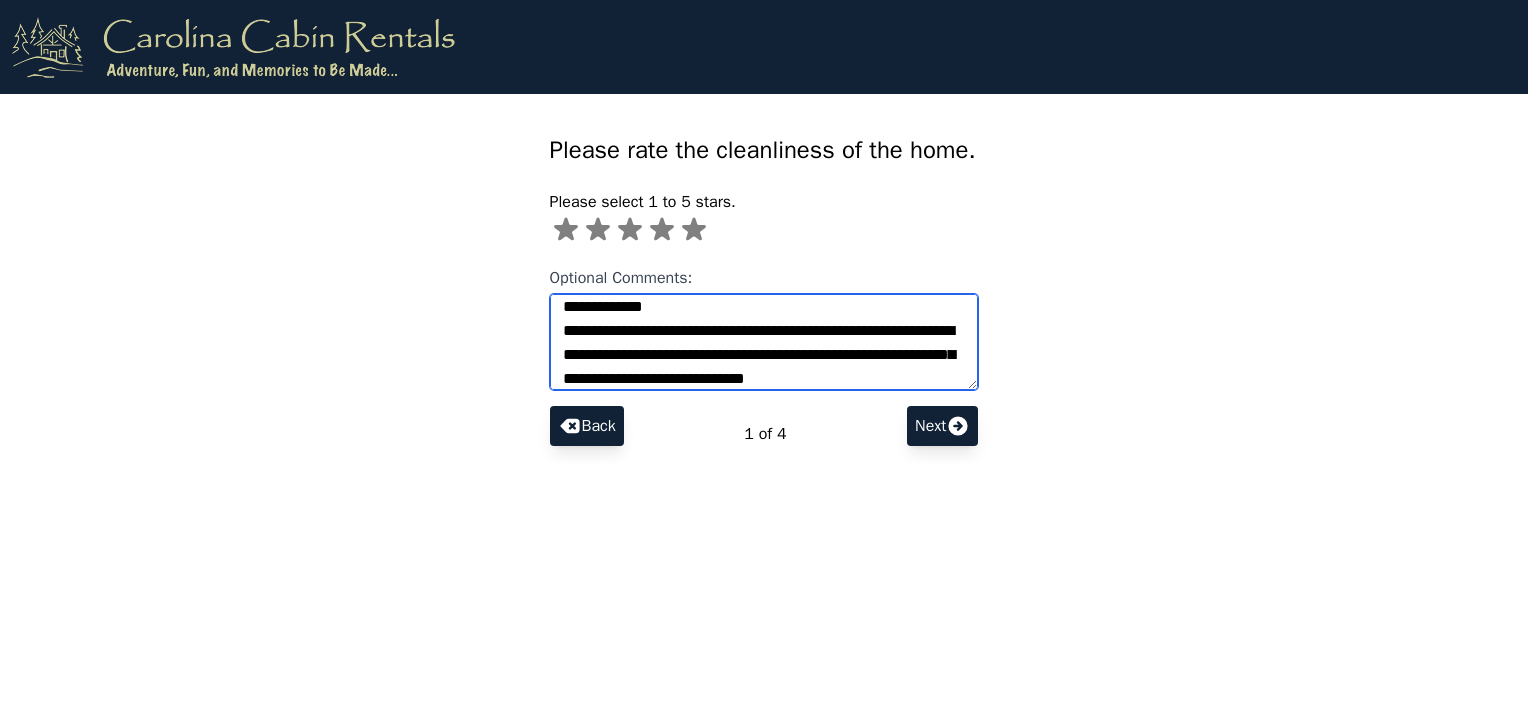 scroll, scrollTop: 80, scrollLeft: 0, axis: vertical 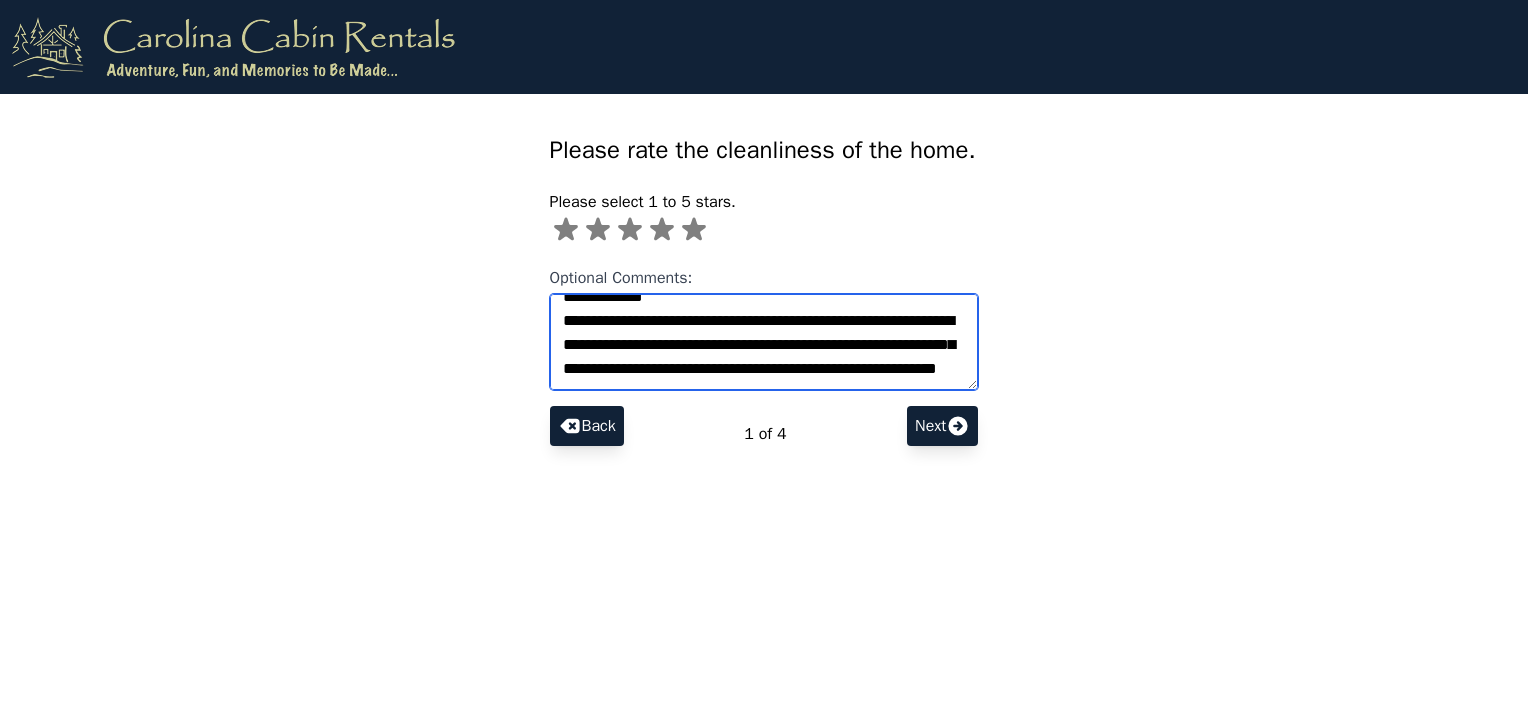 drag, startPoint x: 606, startPoint y: 353, endPoint x: 806, endPoint y: 377, distance: 201.43486 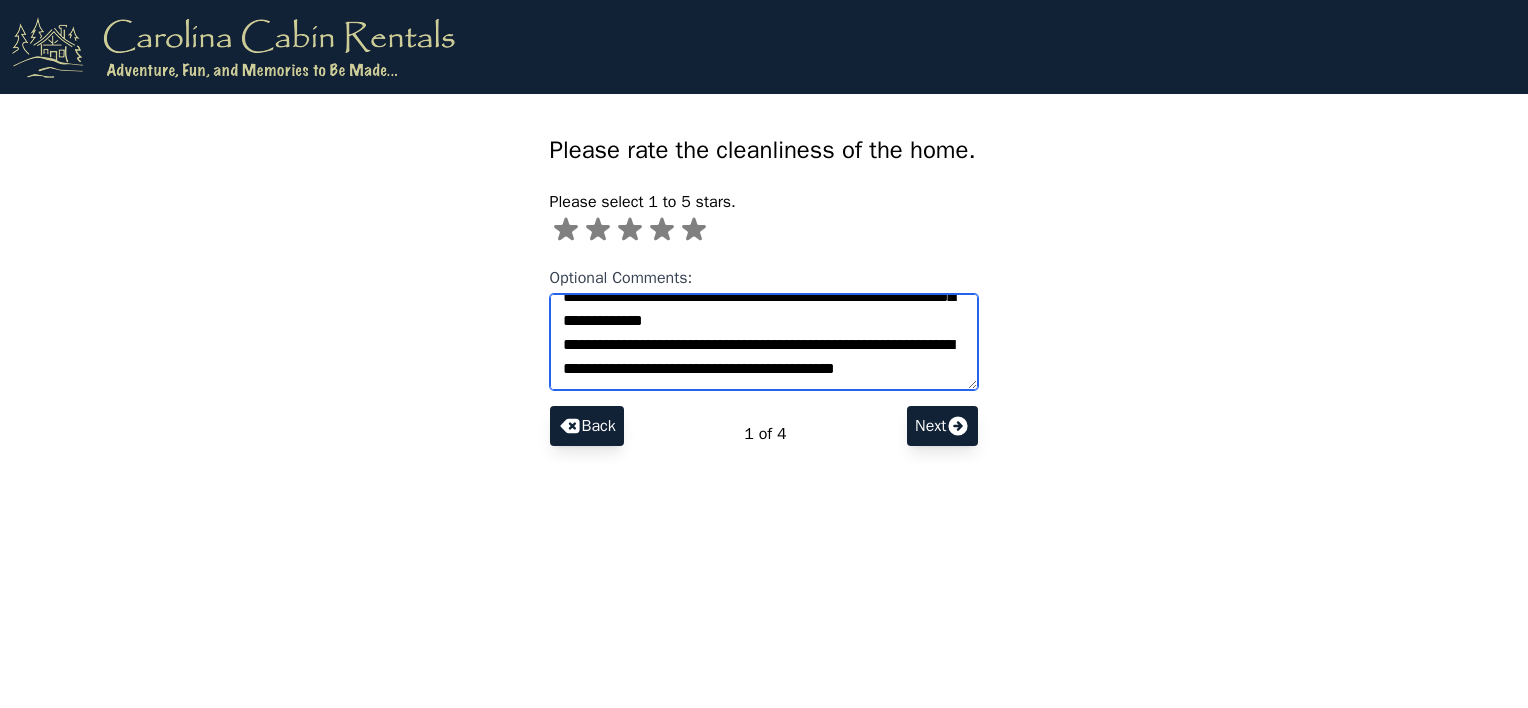 scroll, scrollTop: 65, scrollLeft: 0, axis: vertical 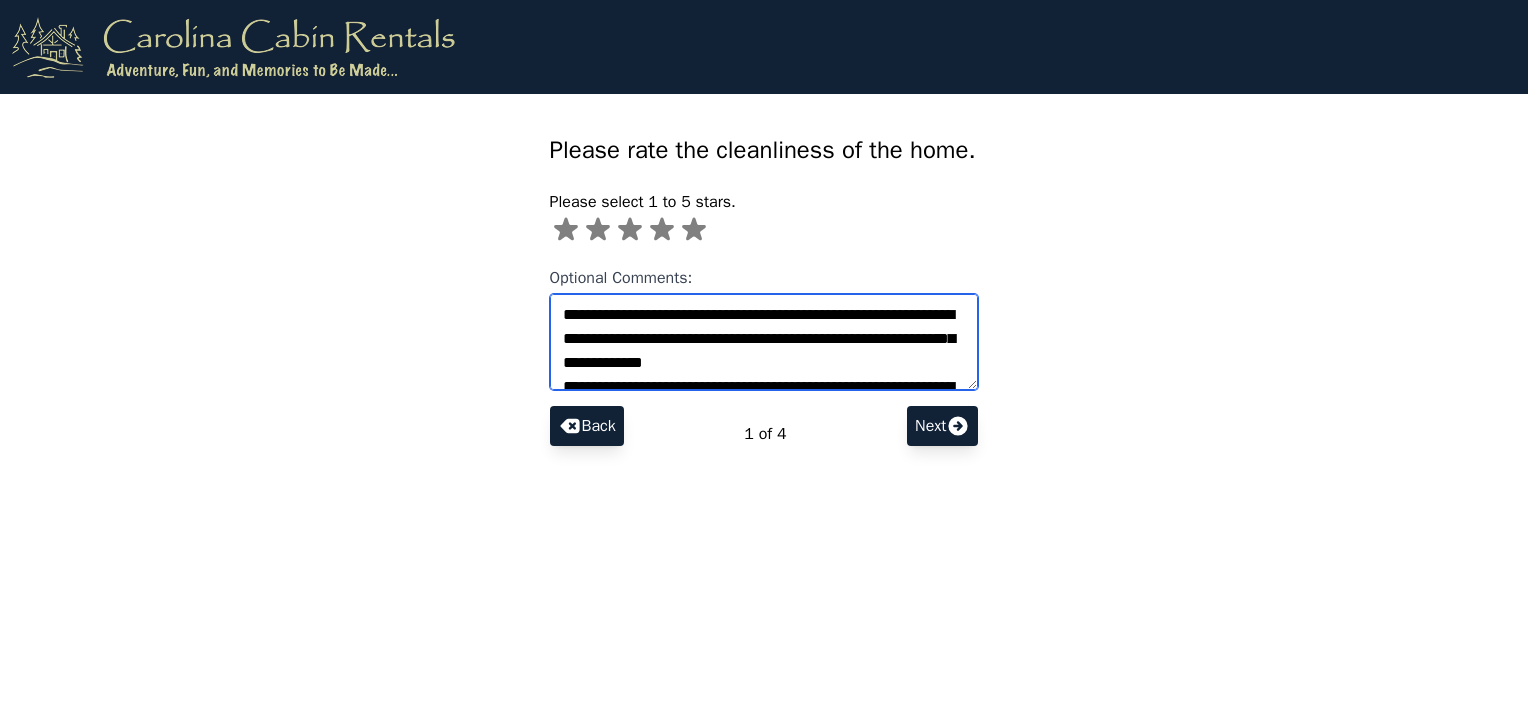 click on "**********" at bounding box center [764, 342] 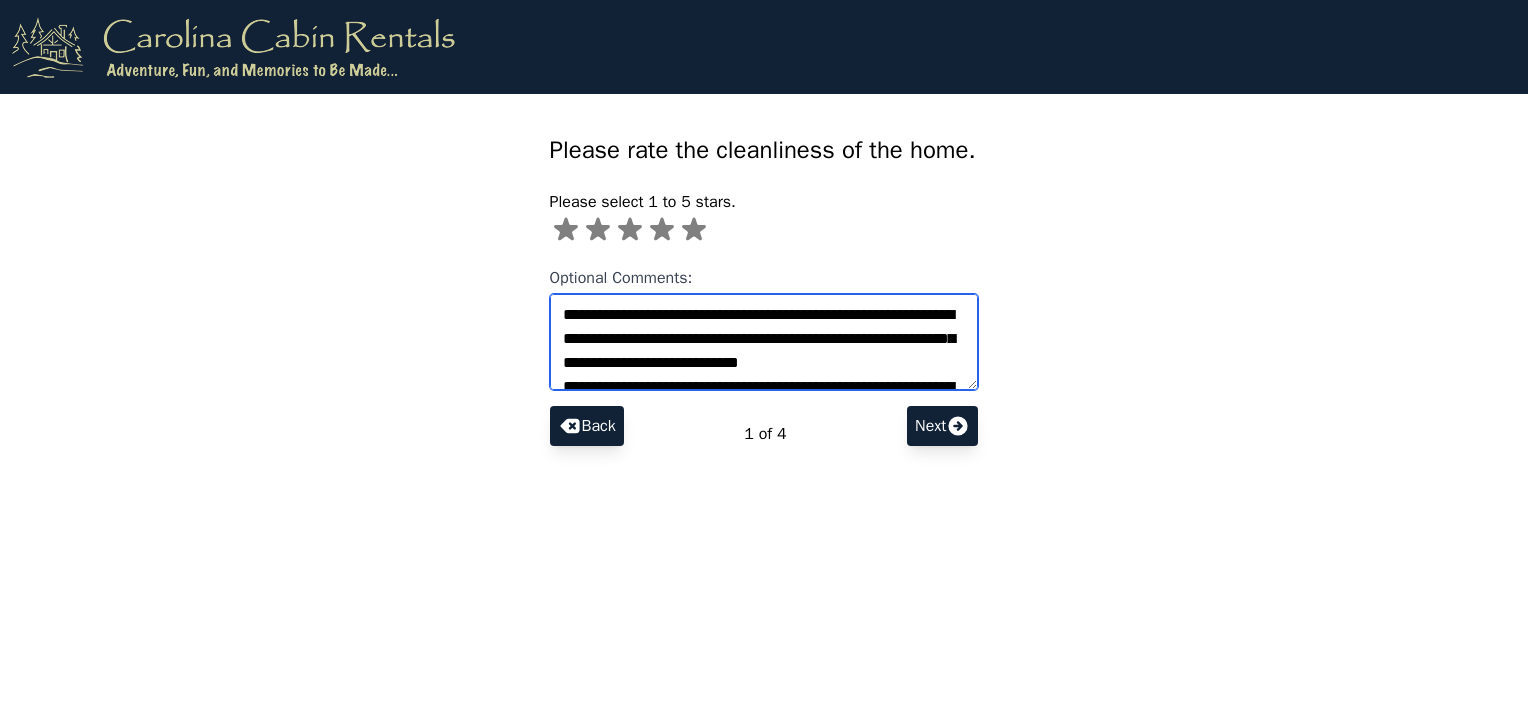 scroll, scrollTop: 8, scrollLeft: 0, axis: vertical 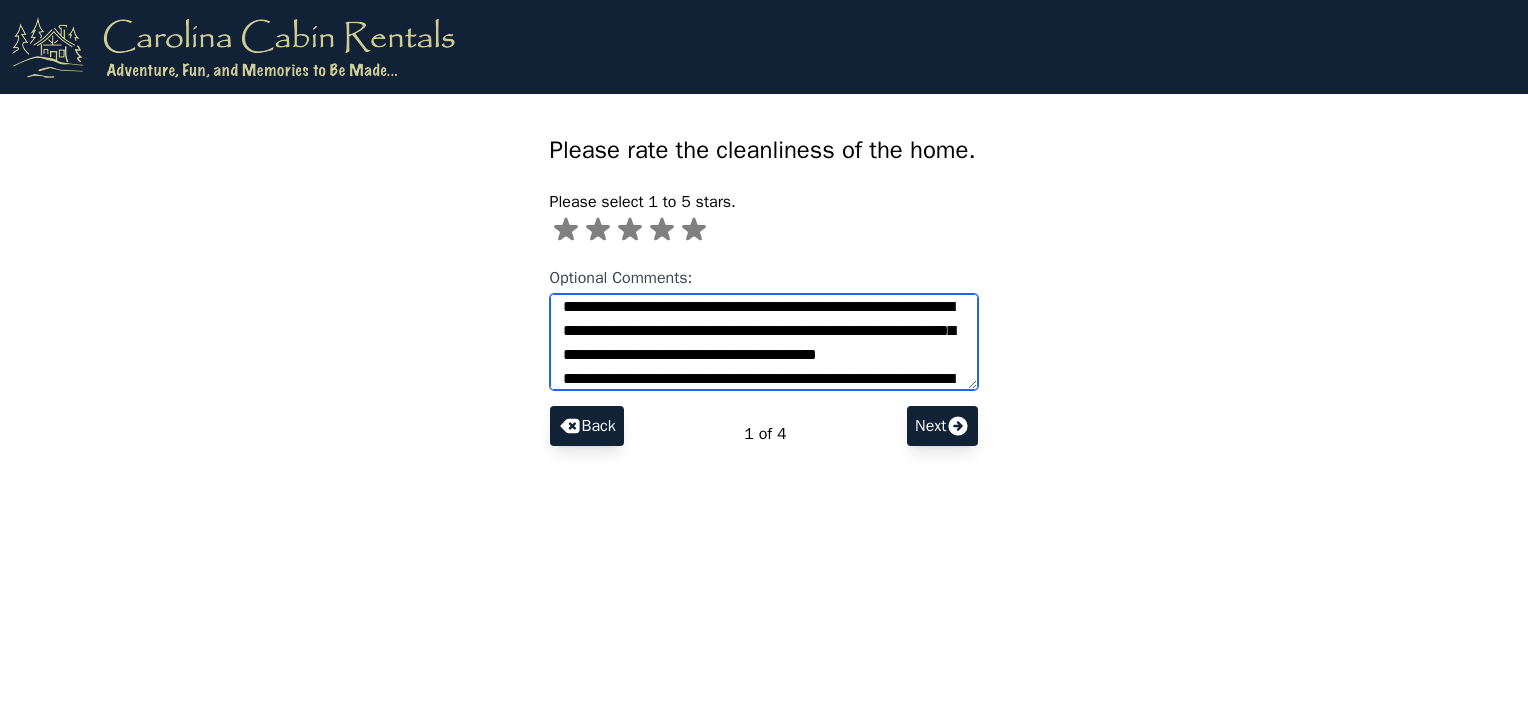 click on "**********" at bounding box center (764, 342) 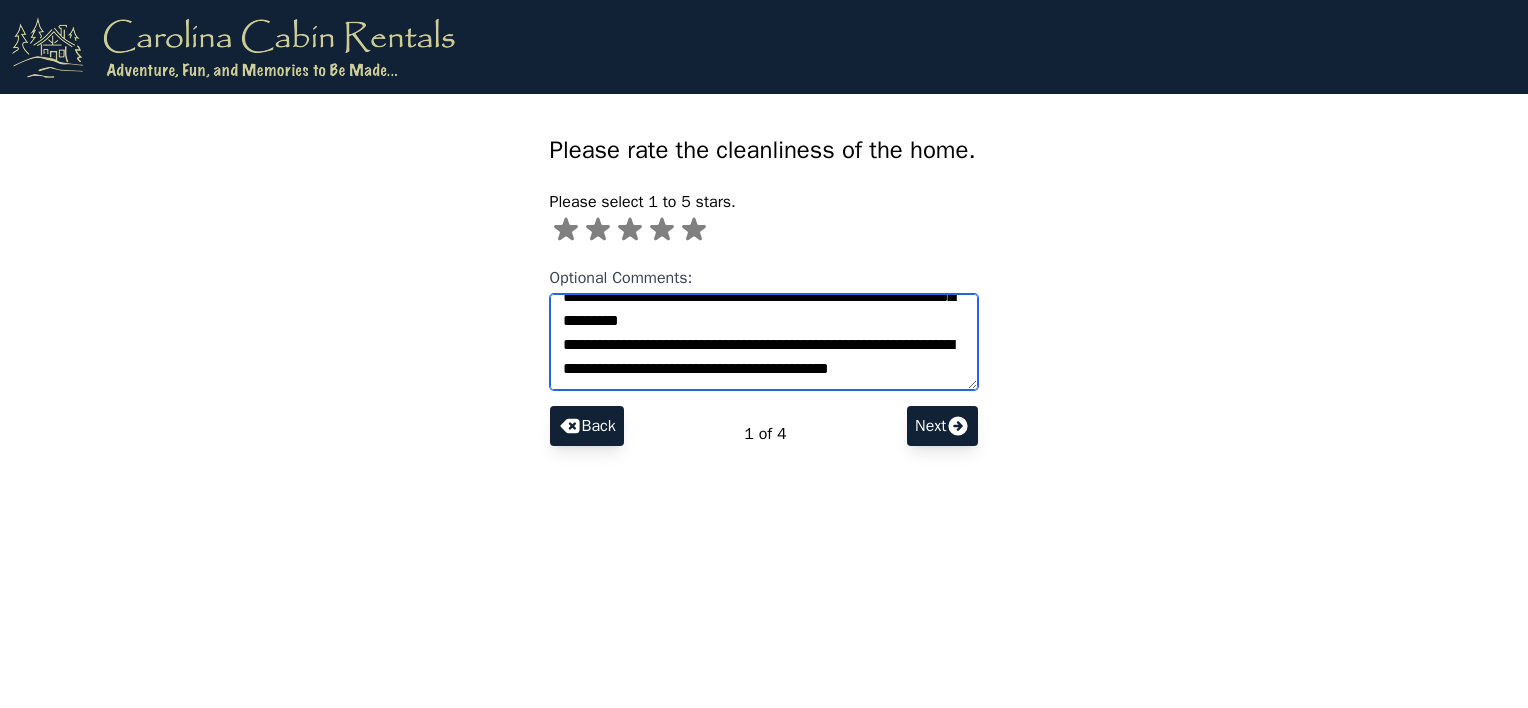 scroll, scrollTop: 89, scrollLeft: 0, axis: vertical 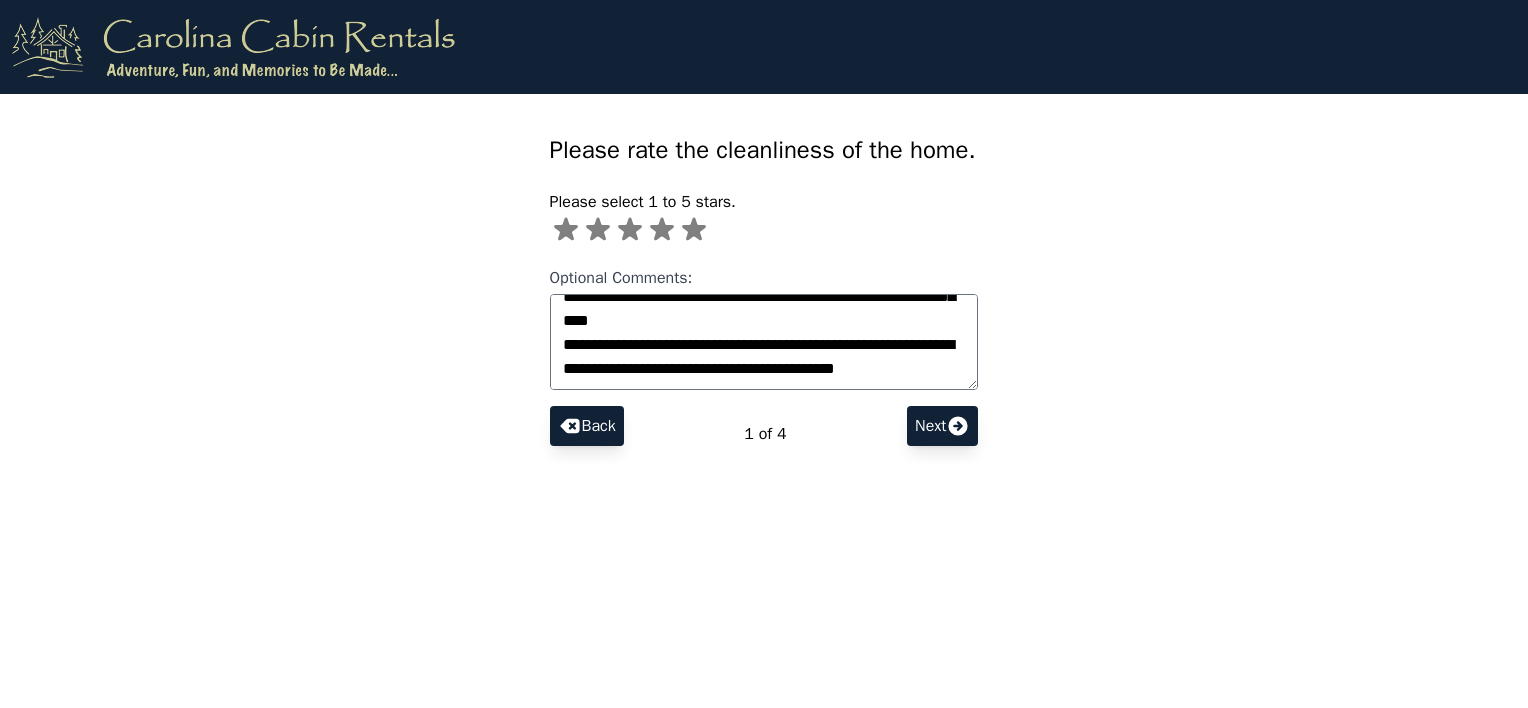 click on "**********" at bounding box center [764, 290] 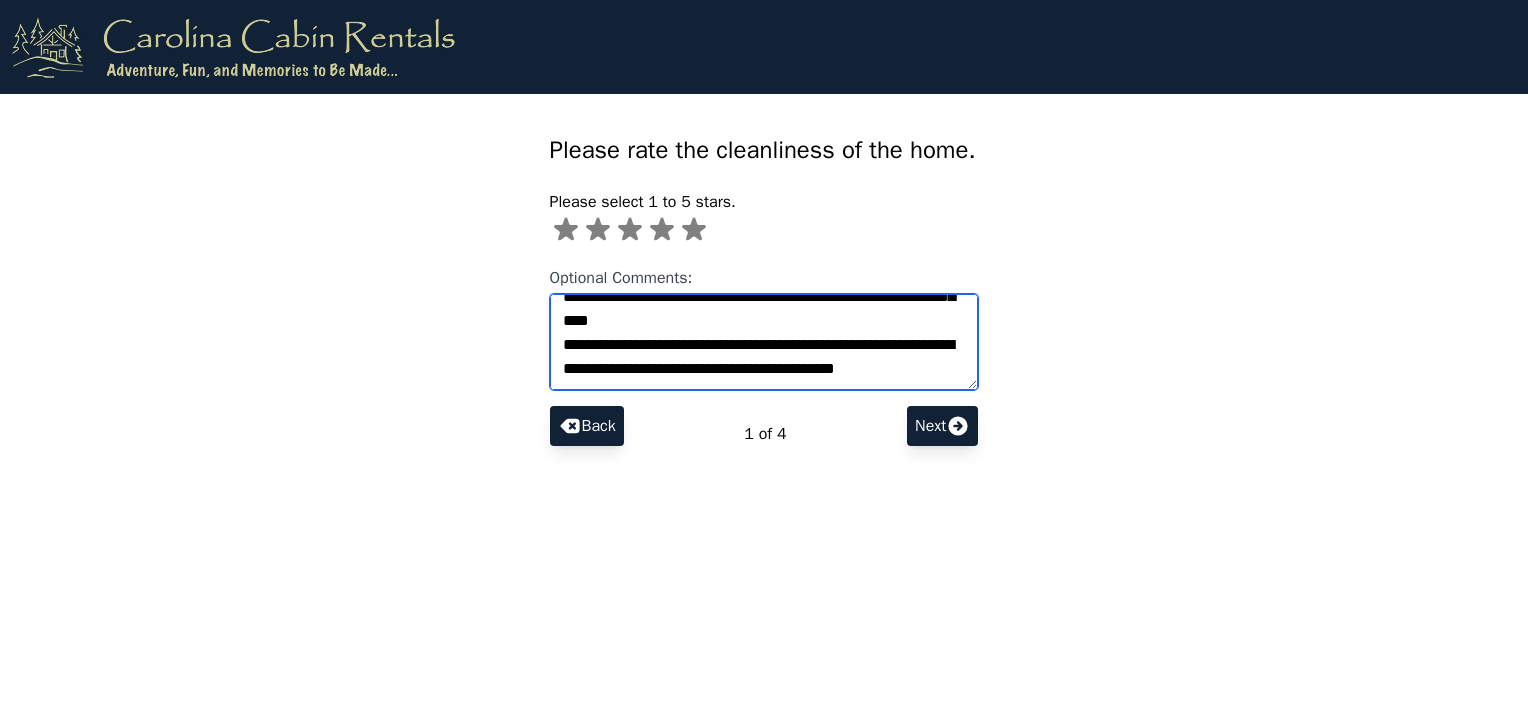 drag, startPoint x: 845, startPoint y: 328, endPoint x: 866, endPoint y: 335, distance: 22.135944 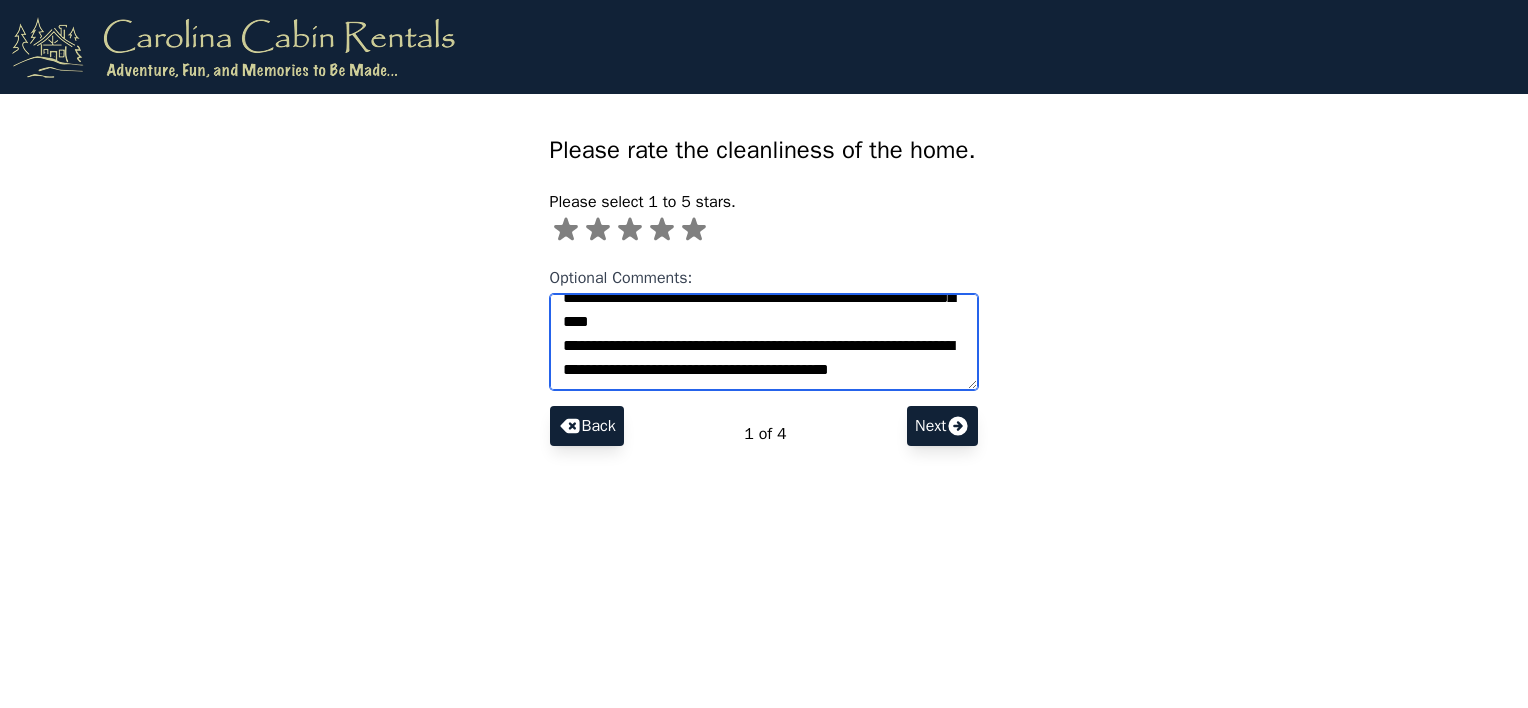 scroll, scrollTop: 80, scrollLeft: 0, axis: vertical 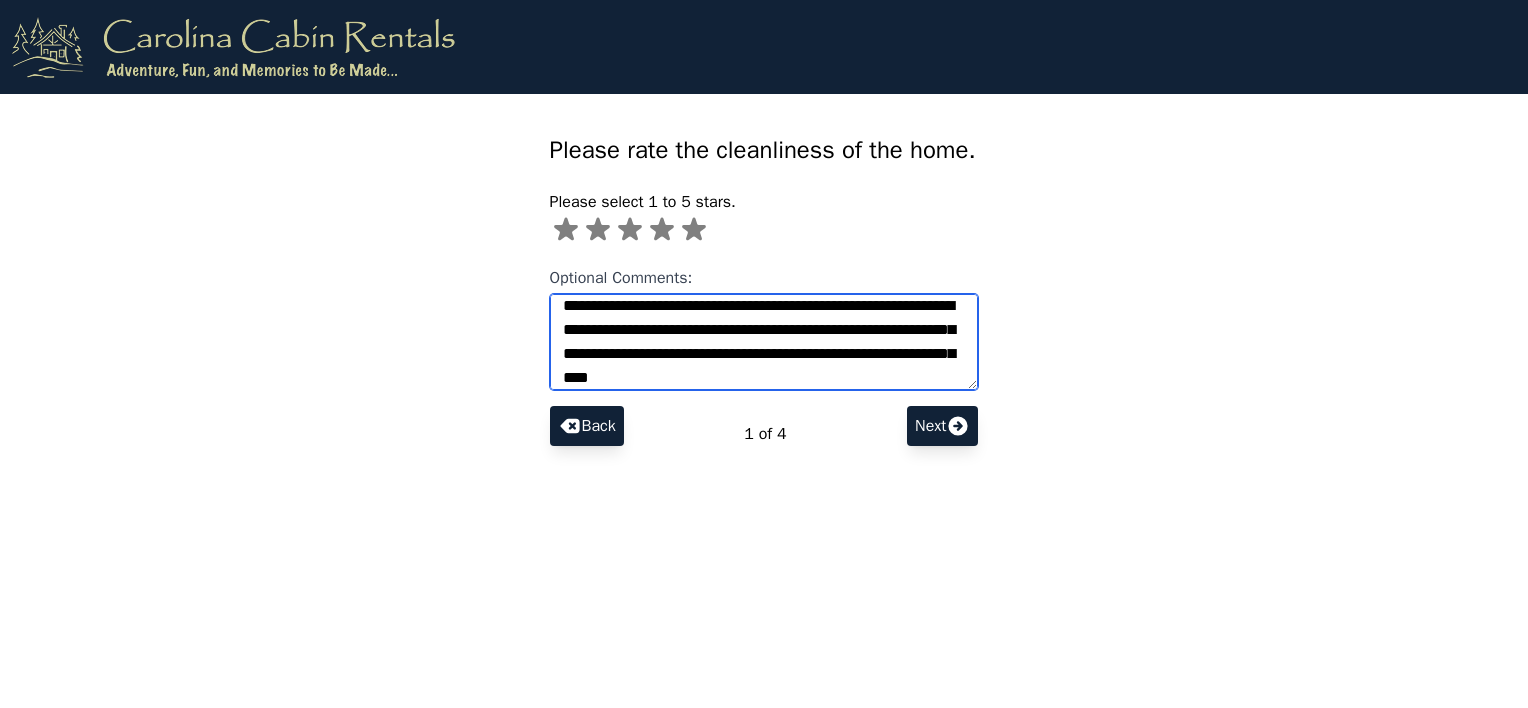 click on "**********" at bounding box center [764, 342] 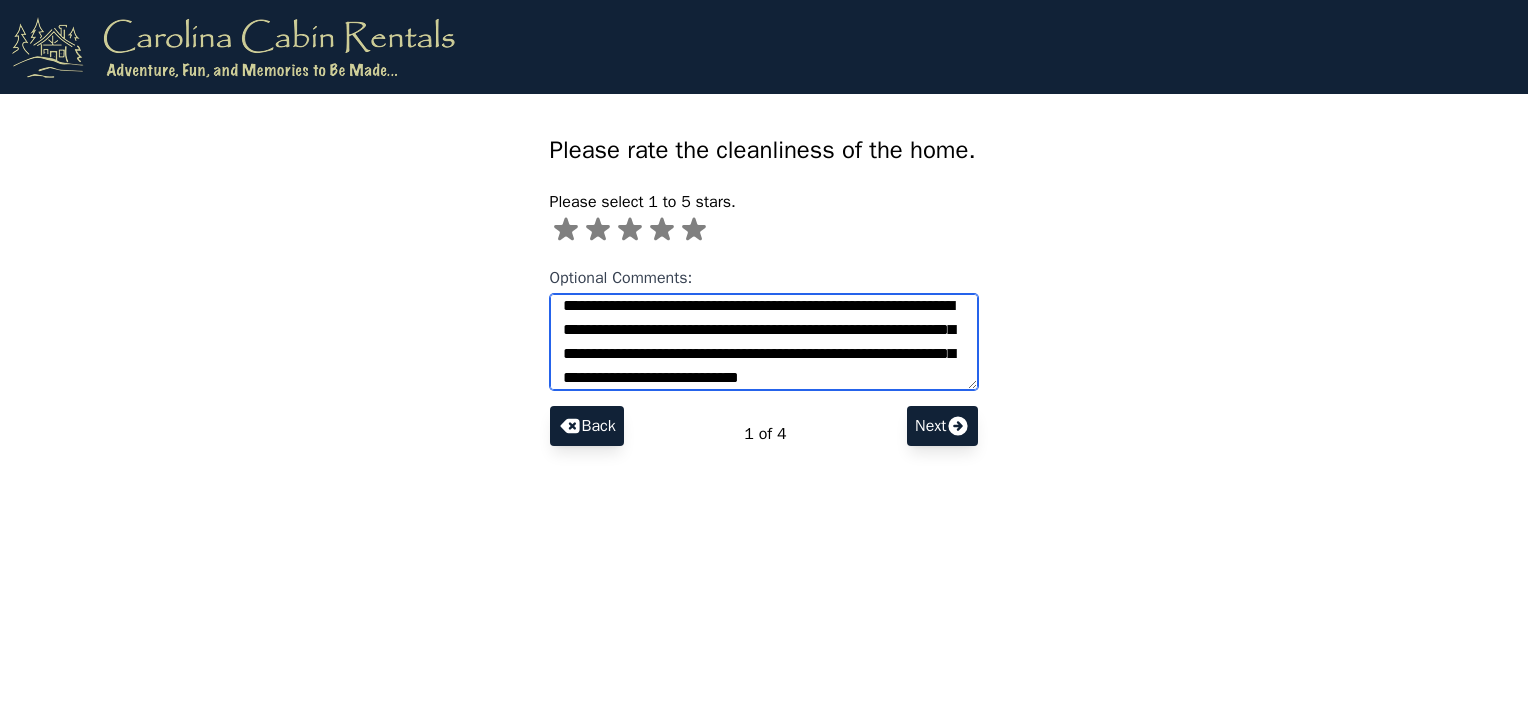 scroll, scrollTop: 32, scrollLeft: 0, axis: vertical 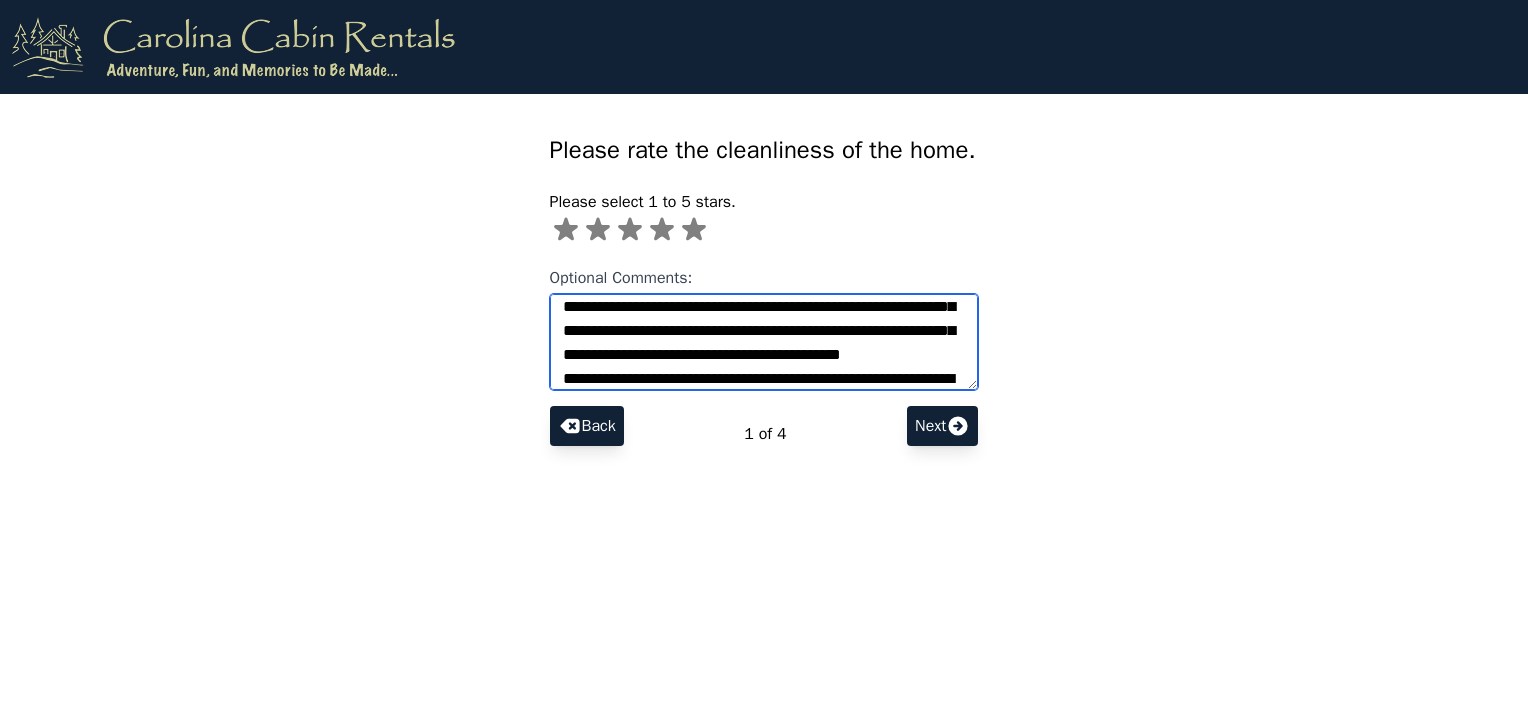 click on "**********" at bounding box center [764, 342] 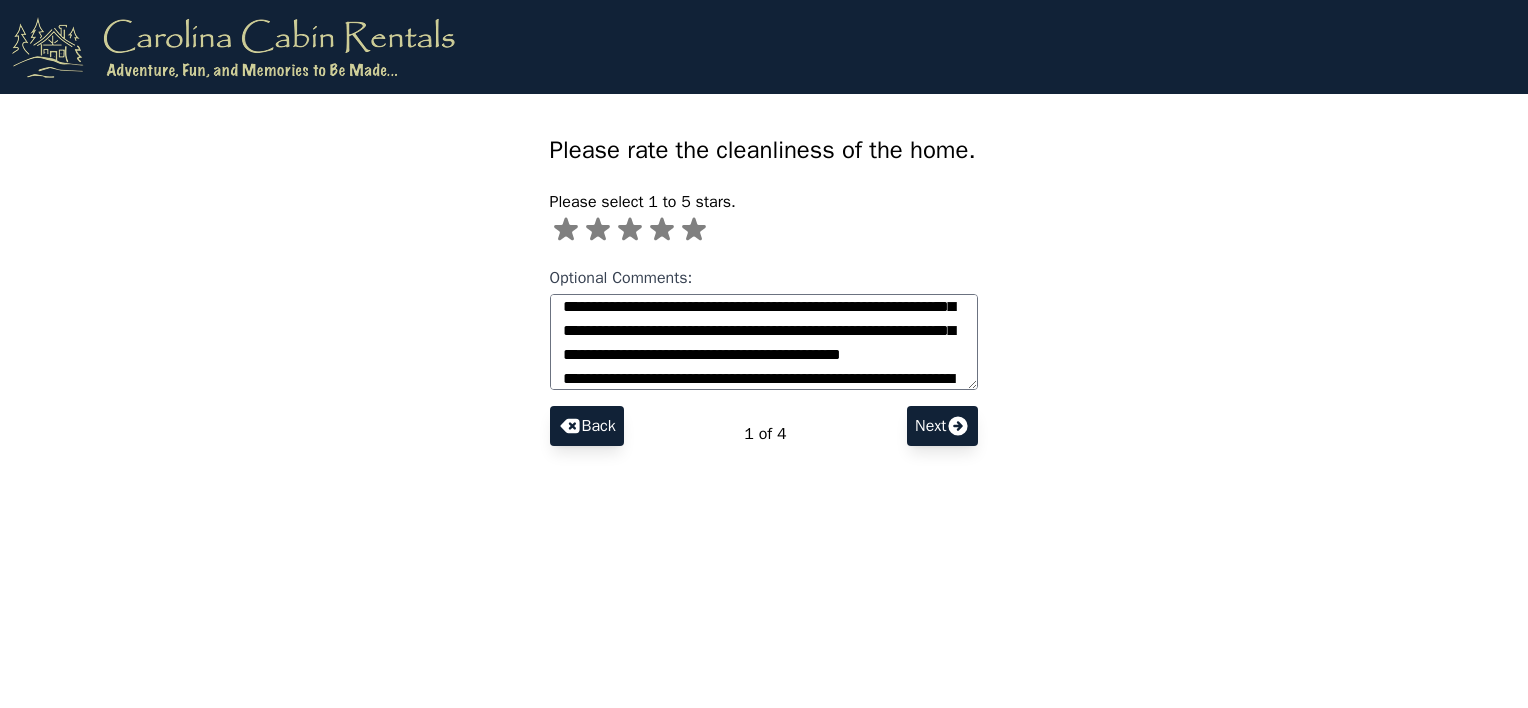 click at bounding box center (566, 229) 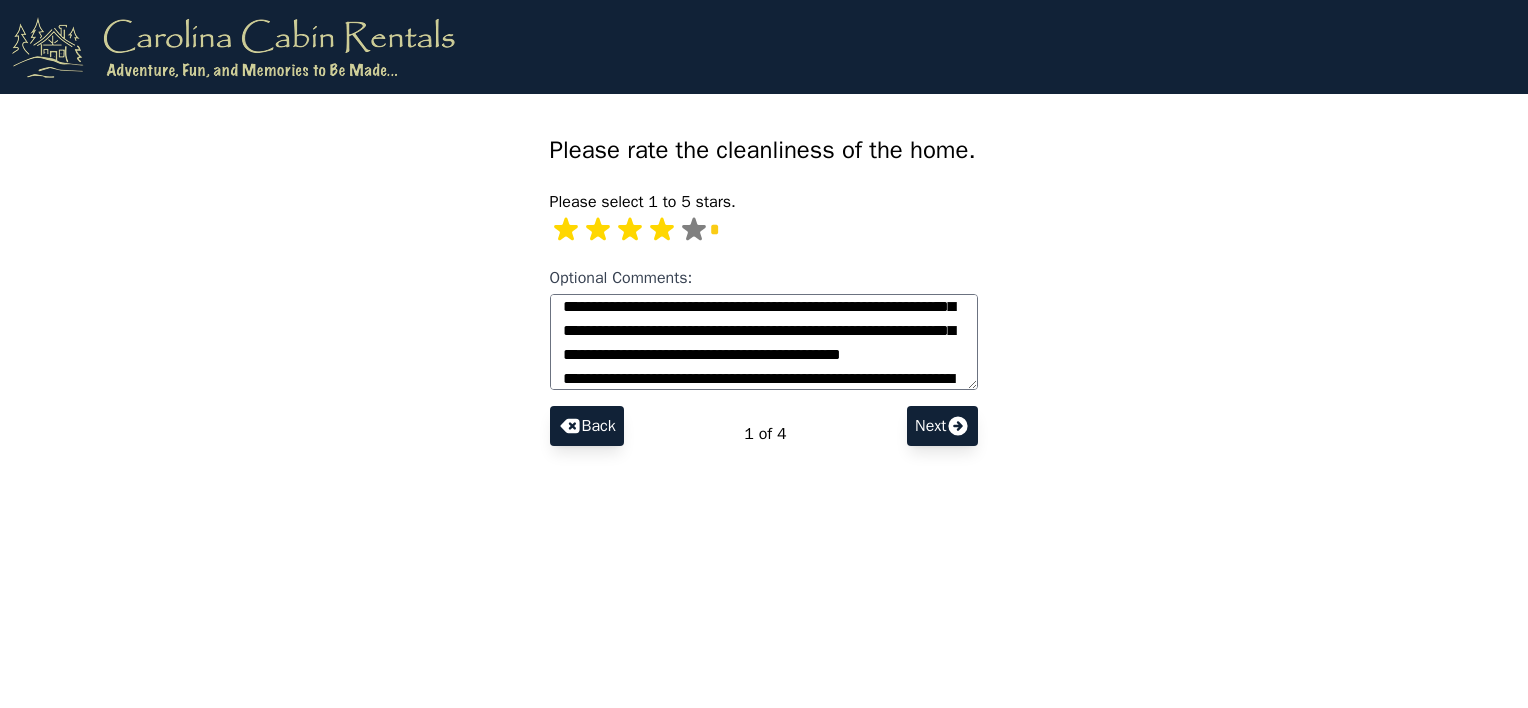 click at bounding box center (566, 230) 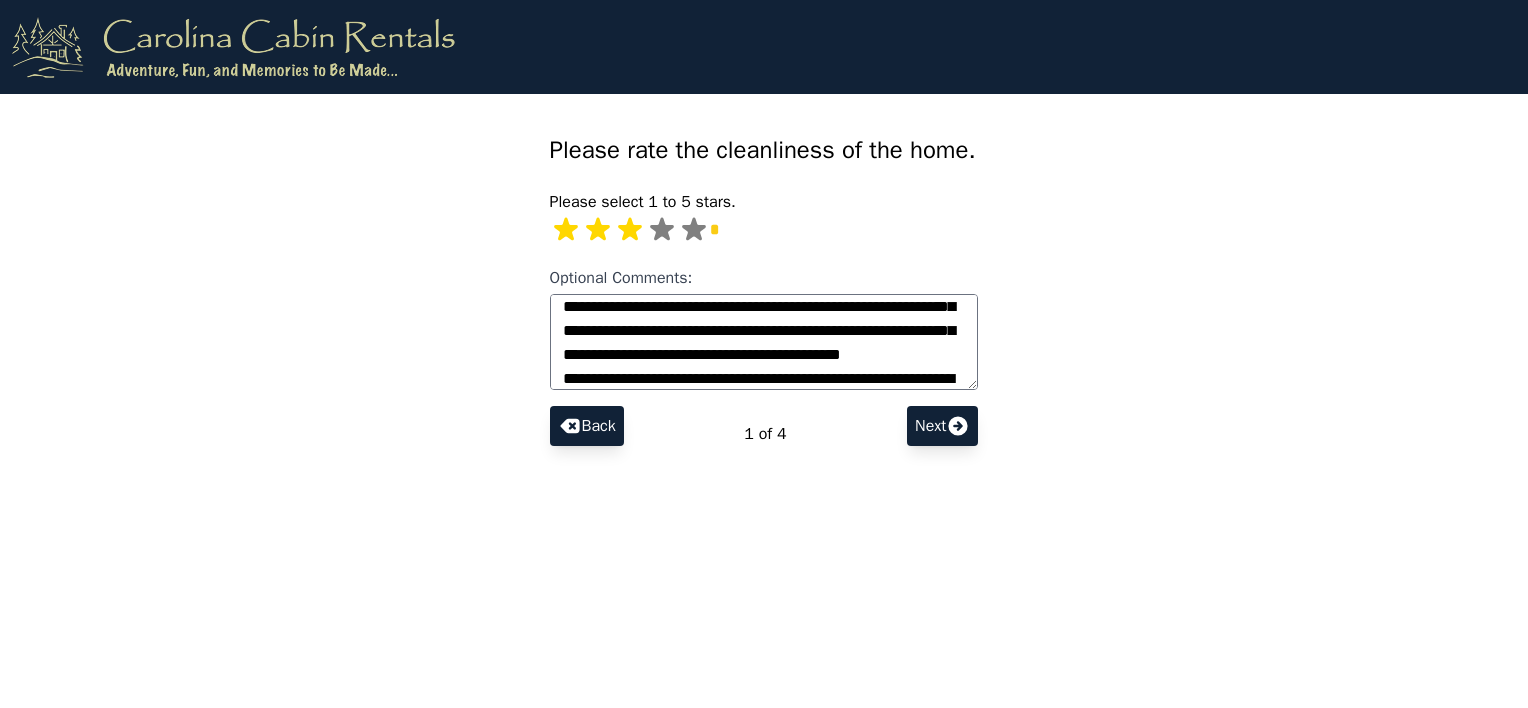 click at bounding box center [569, 426] 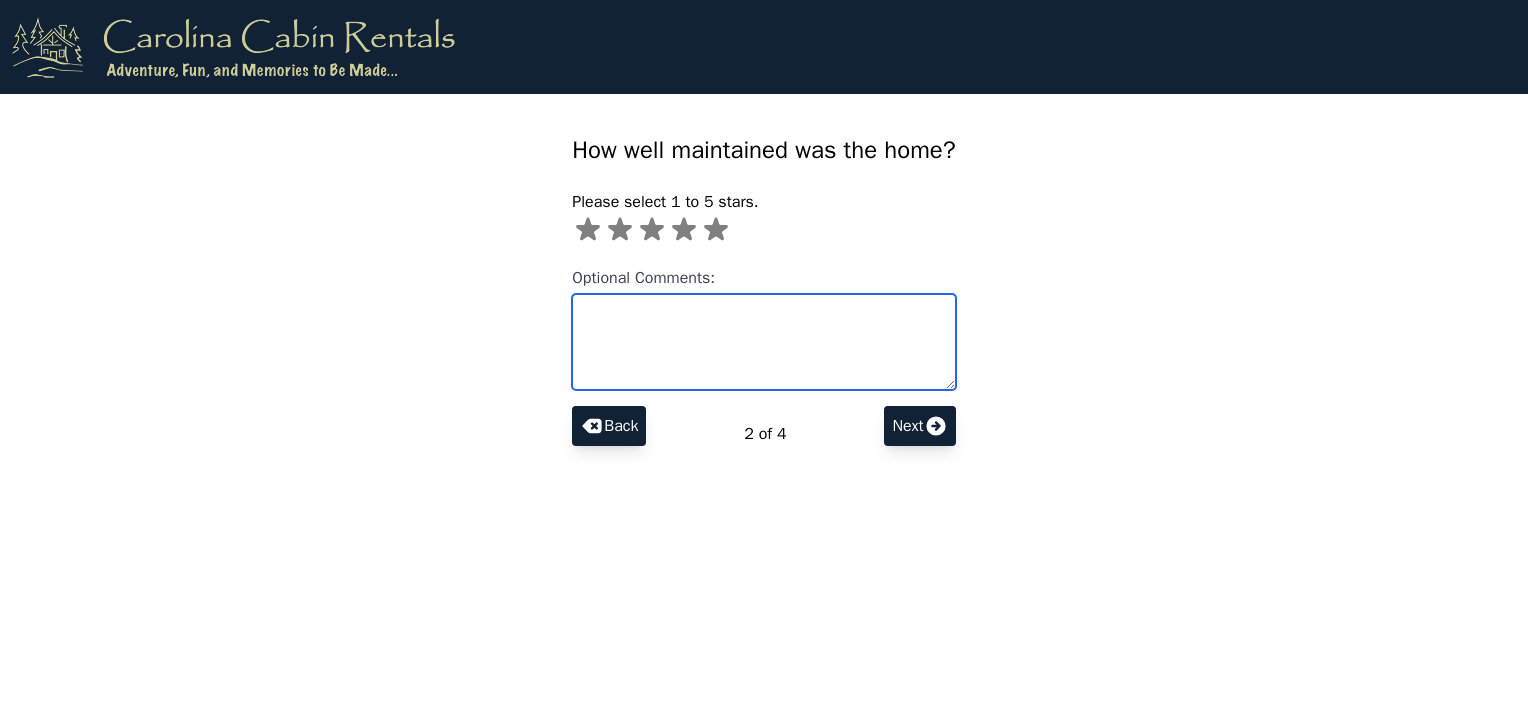 click on "Optional Comments:" at bounding box center [763, 342] 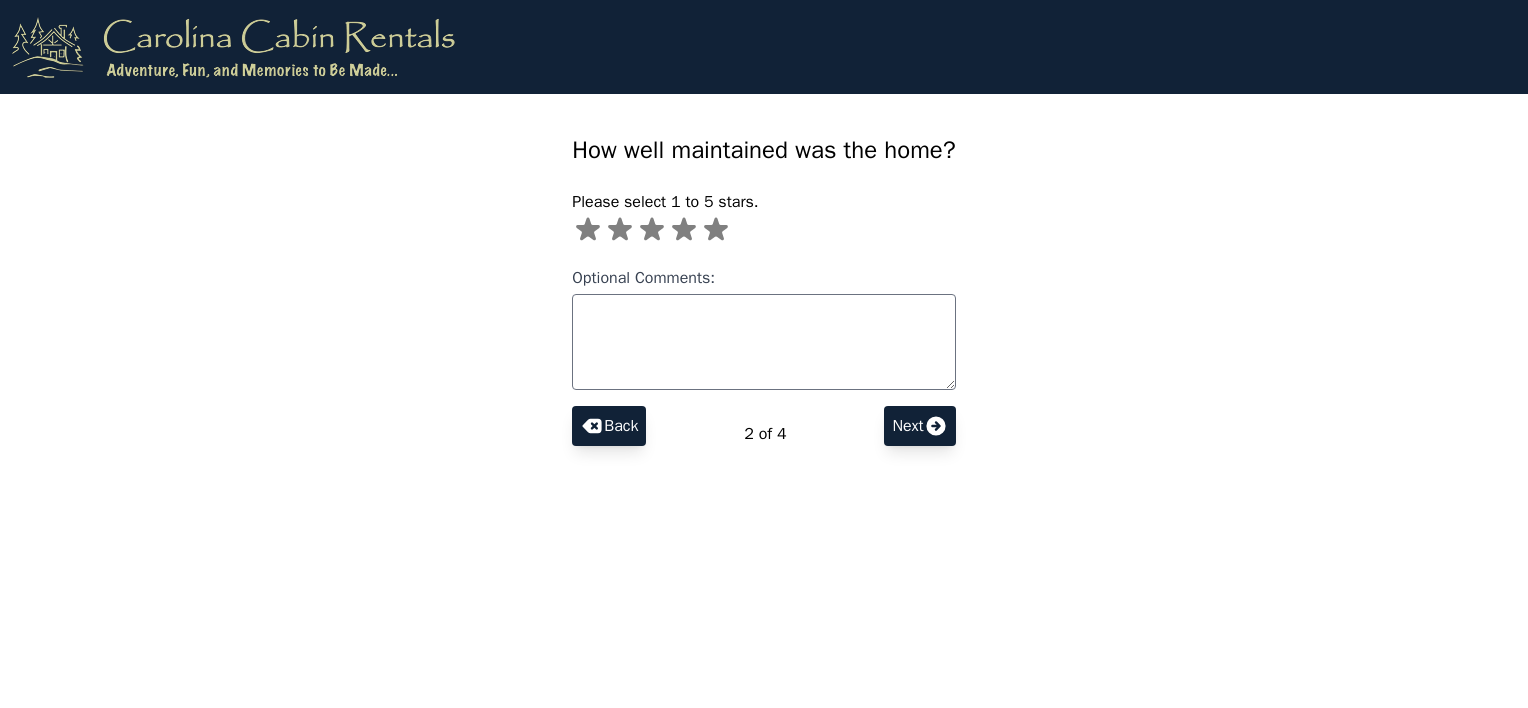 click at bounding box center (588, 229) 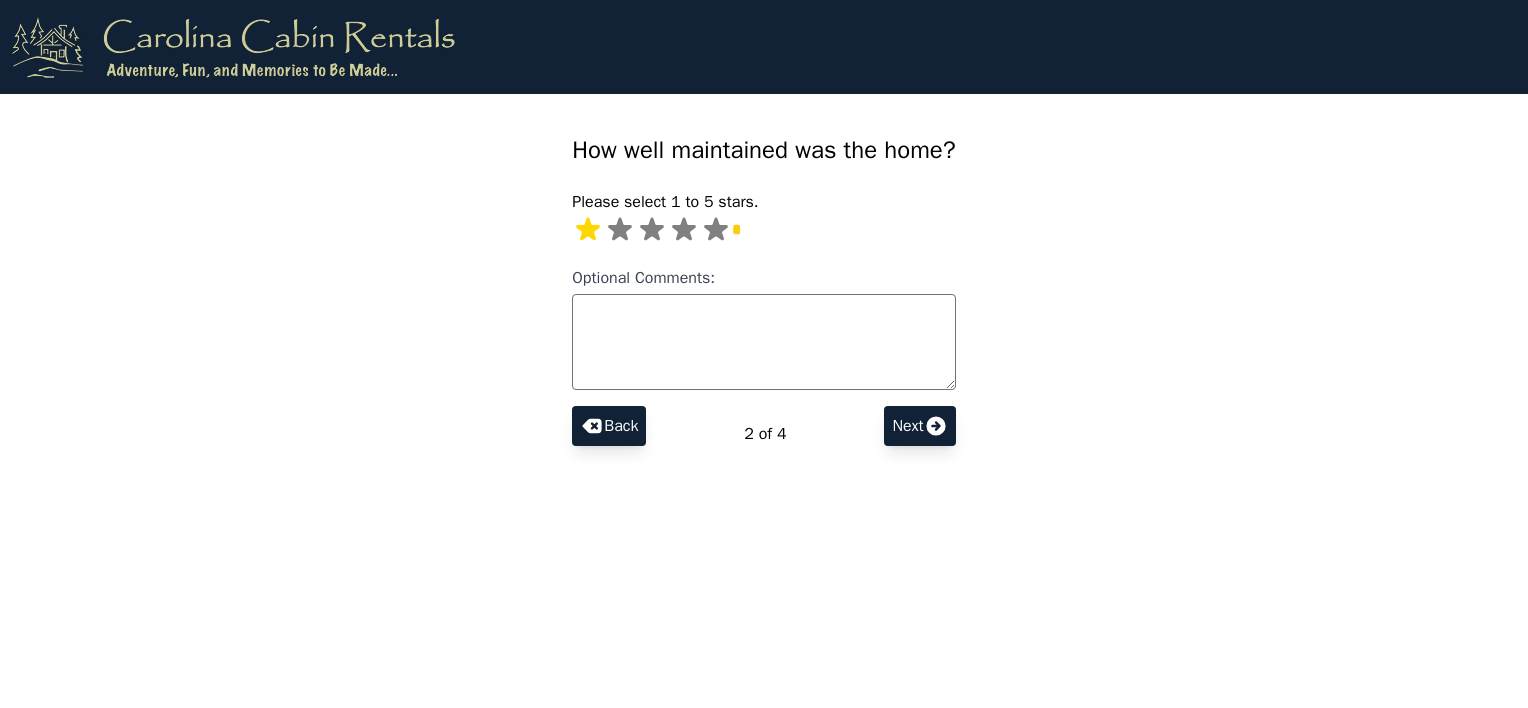 click at bounding box center [588, 229] 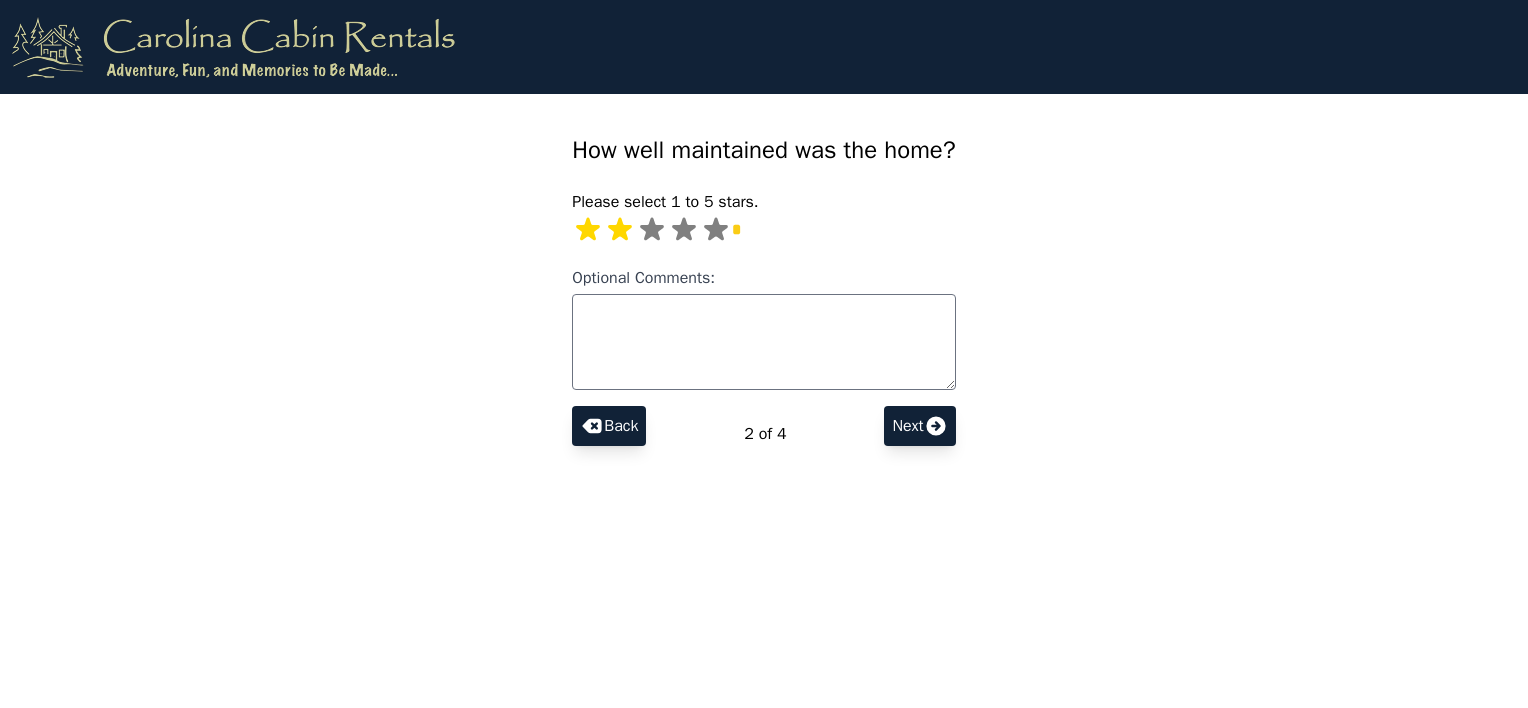 click at bounding box center (588, 229) 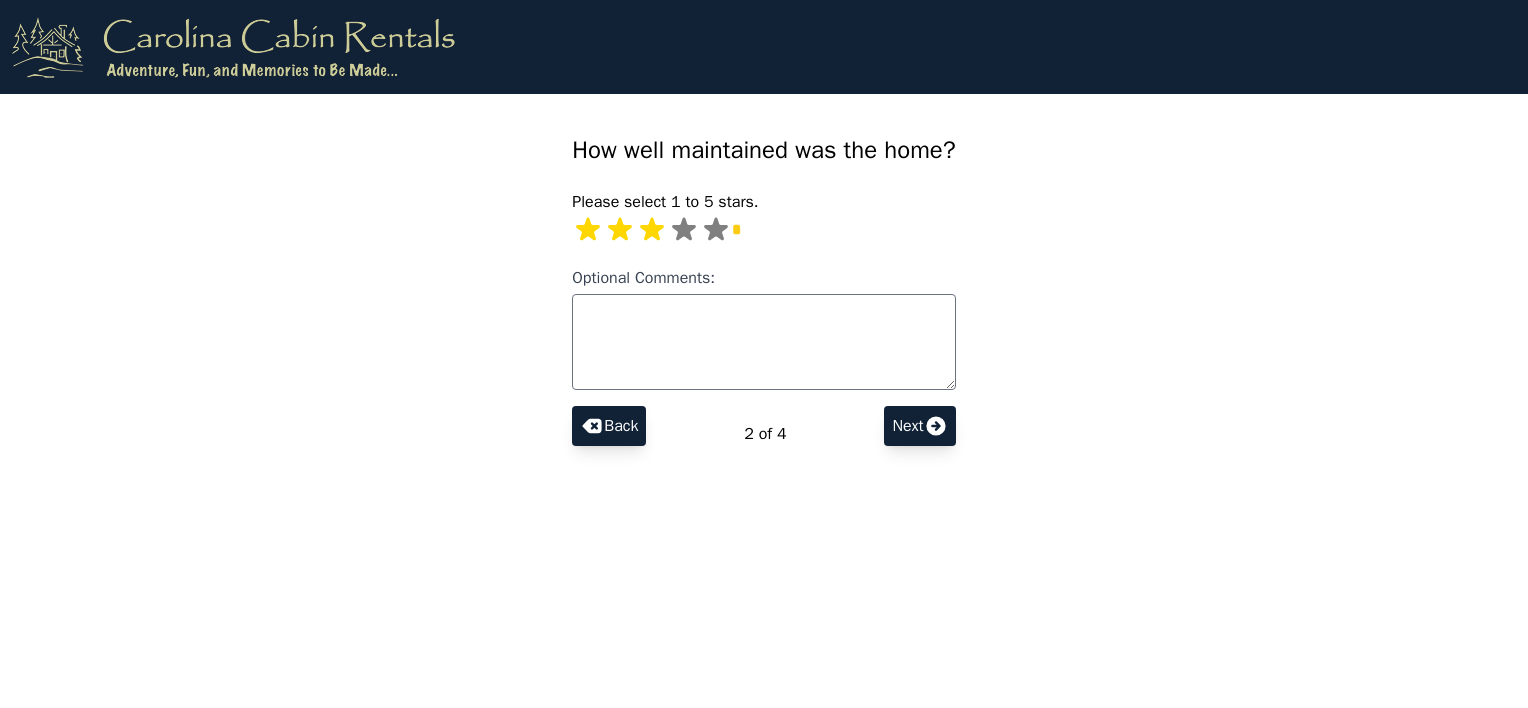 click at bounding box center [588, 230] 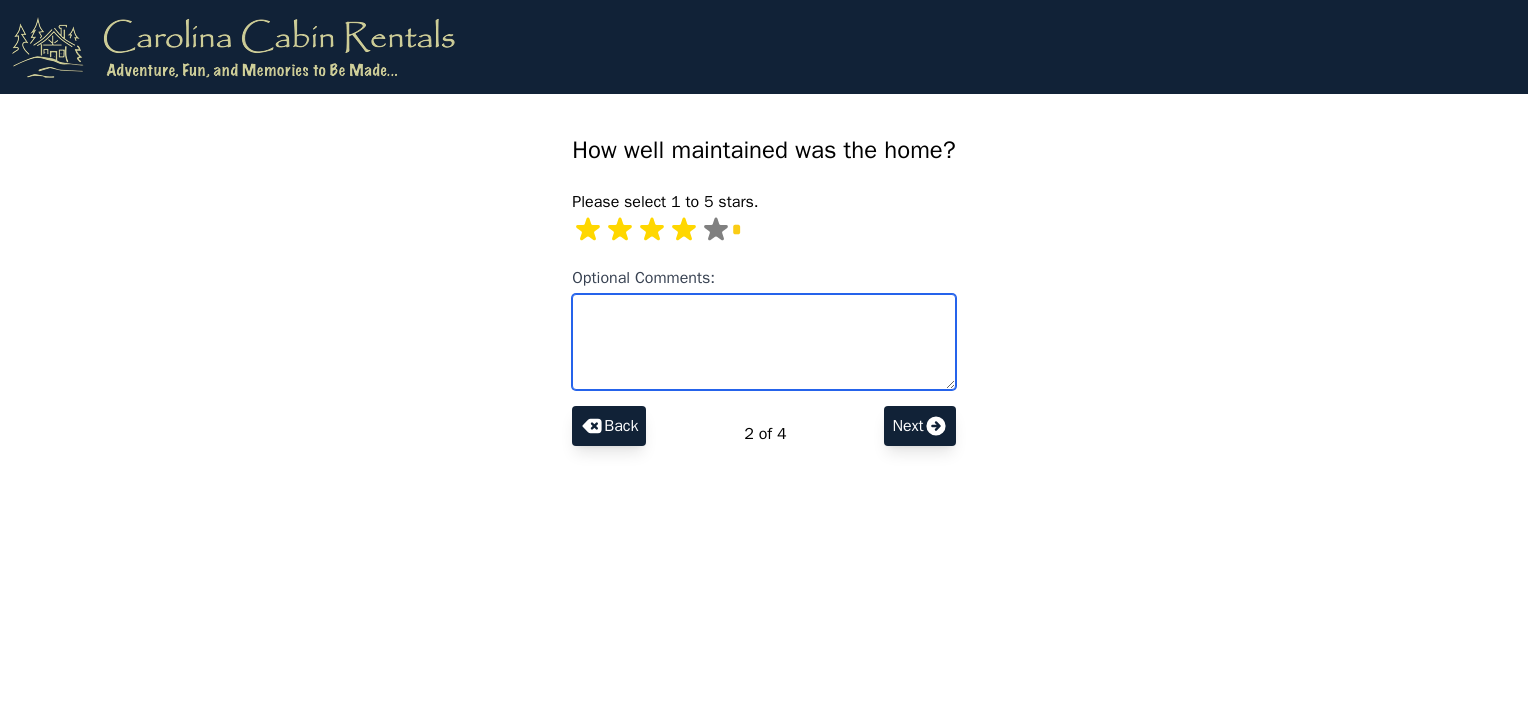 click on "Optional Comments:" at bounding box center (763, 342) 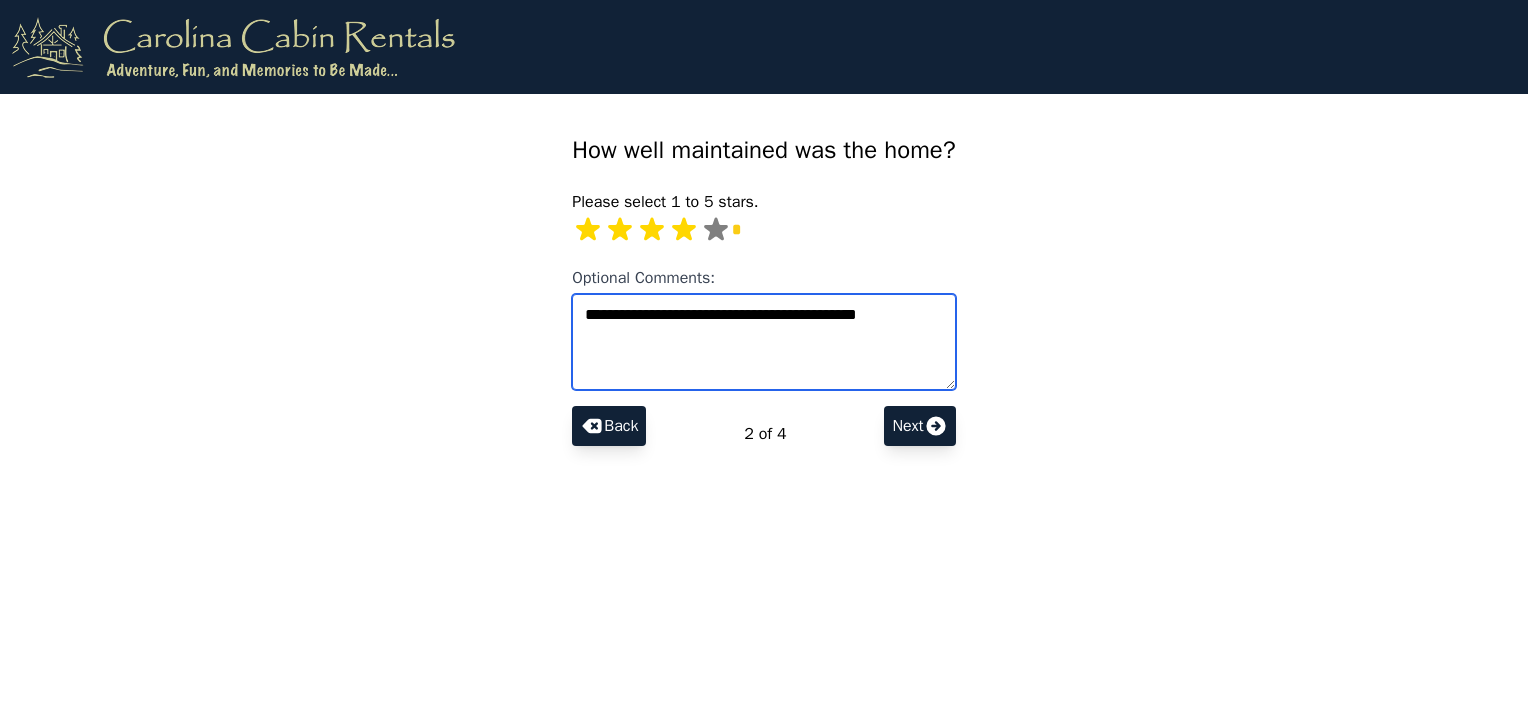 click on "**********" at bounding box center (763, 342) 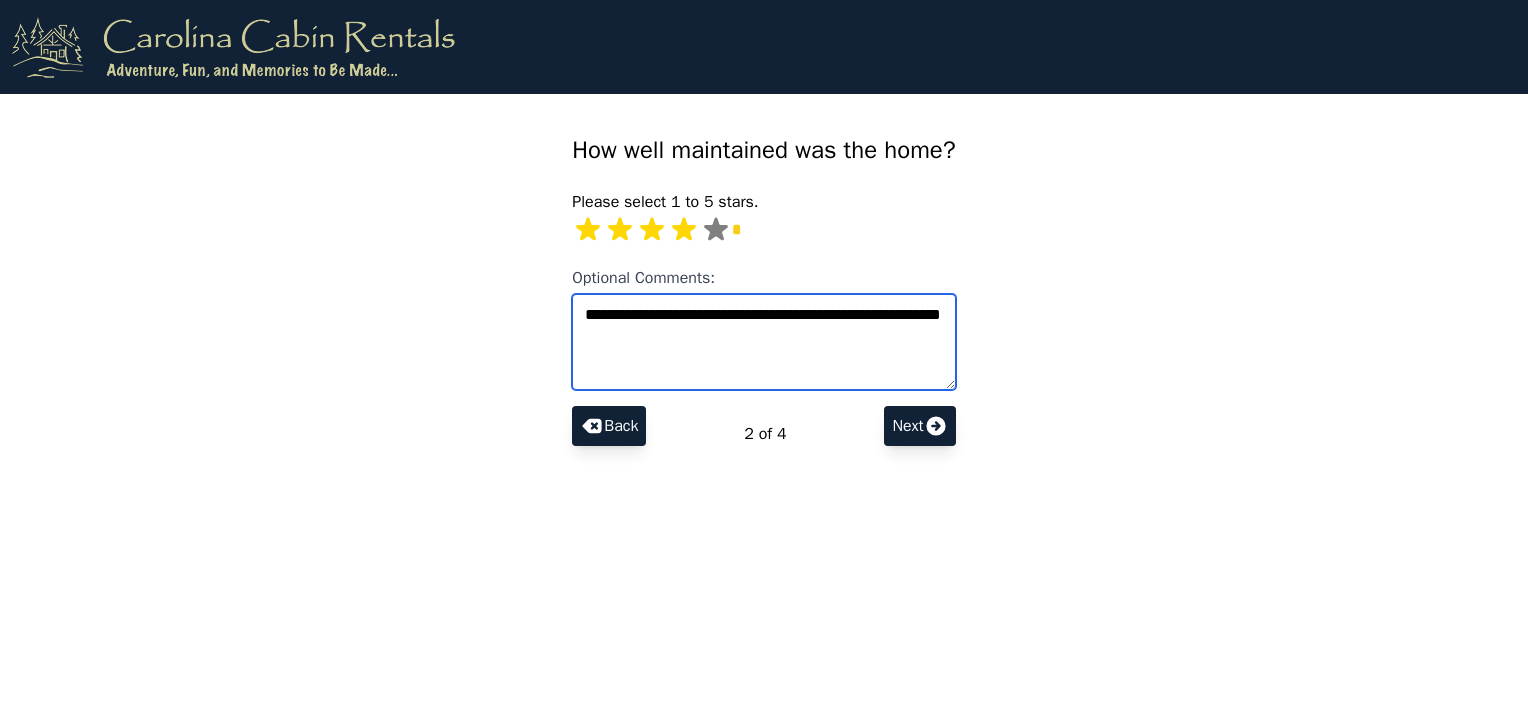 click on "**********" at bounding box center [763, 342] 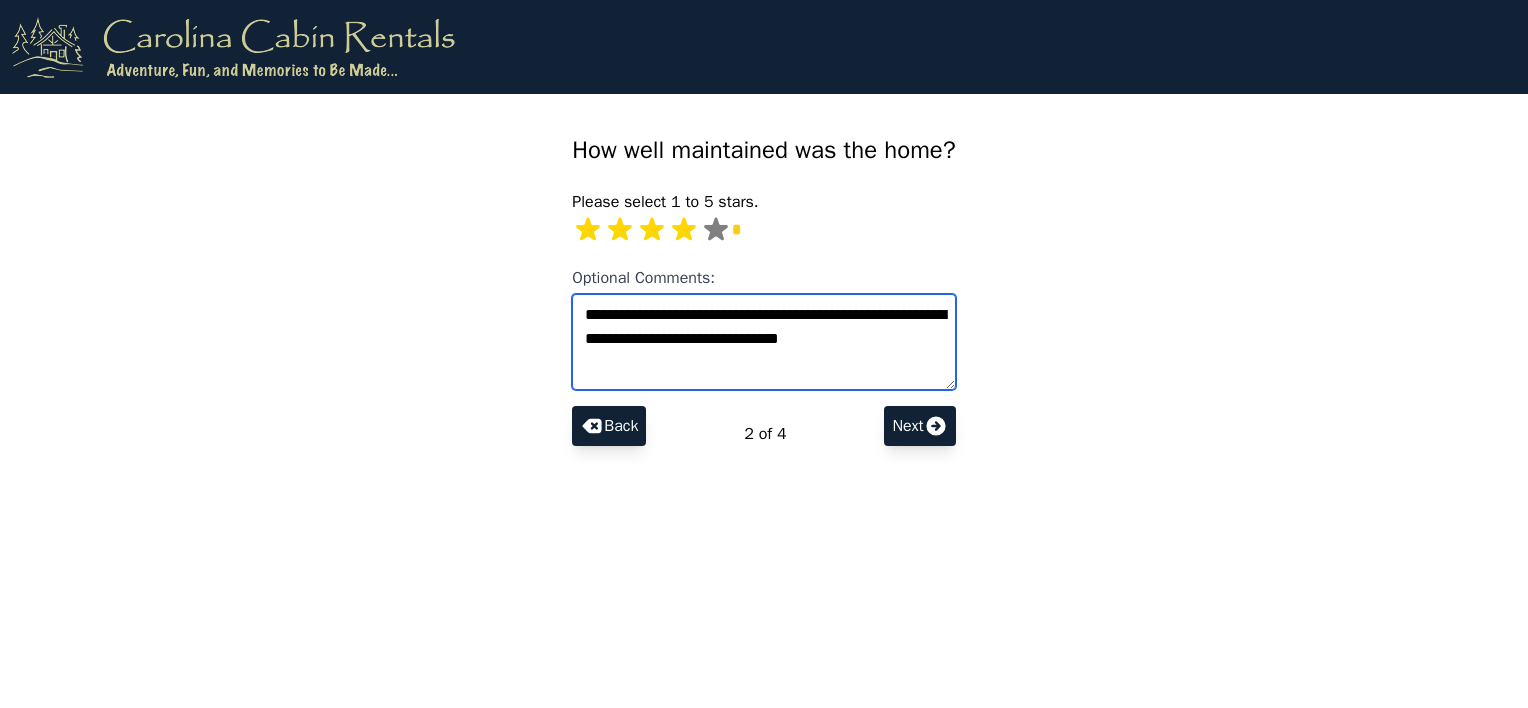 click on "**********" at bounding box center [763, 342] 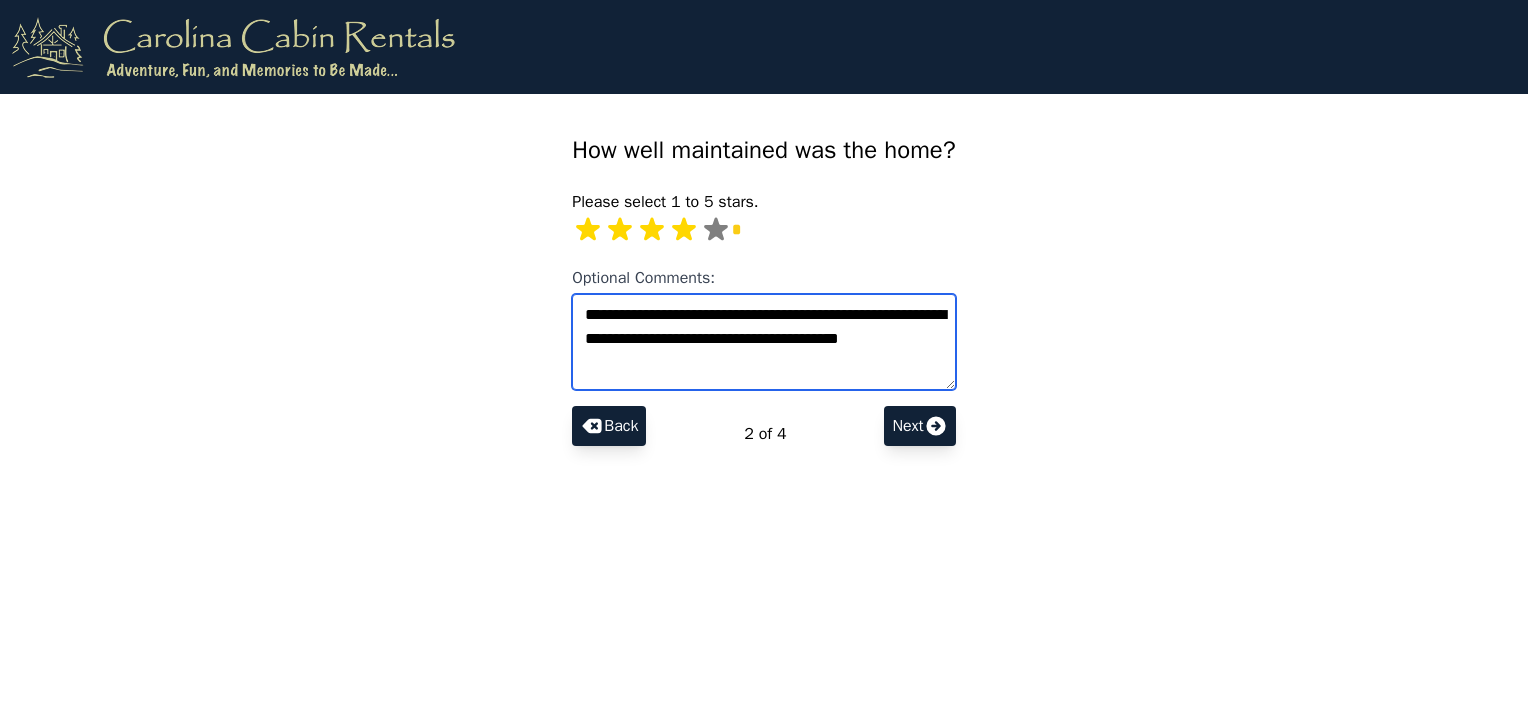 type on "**********" 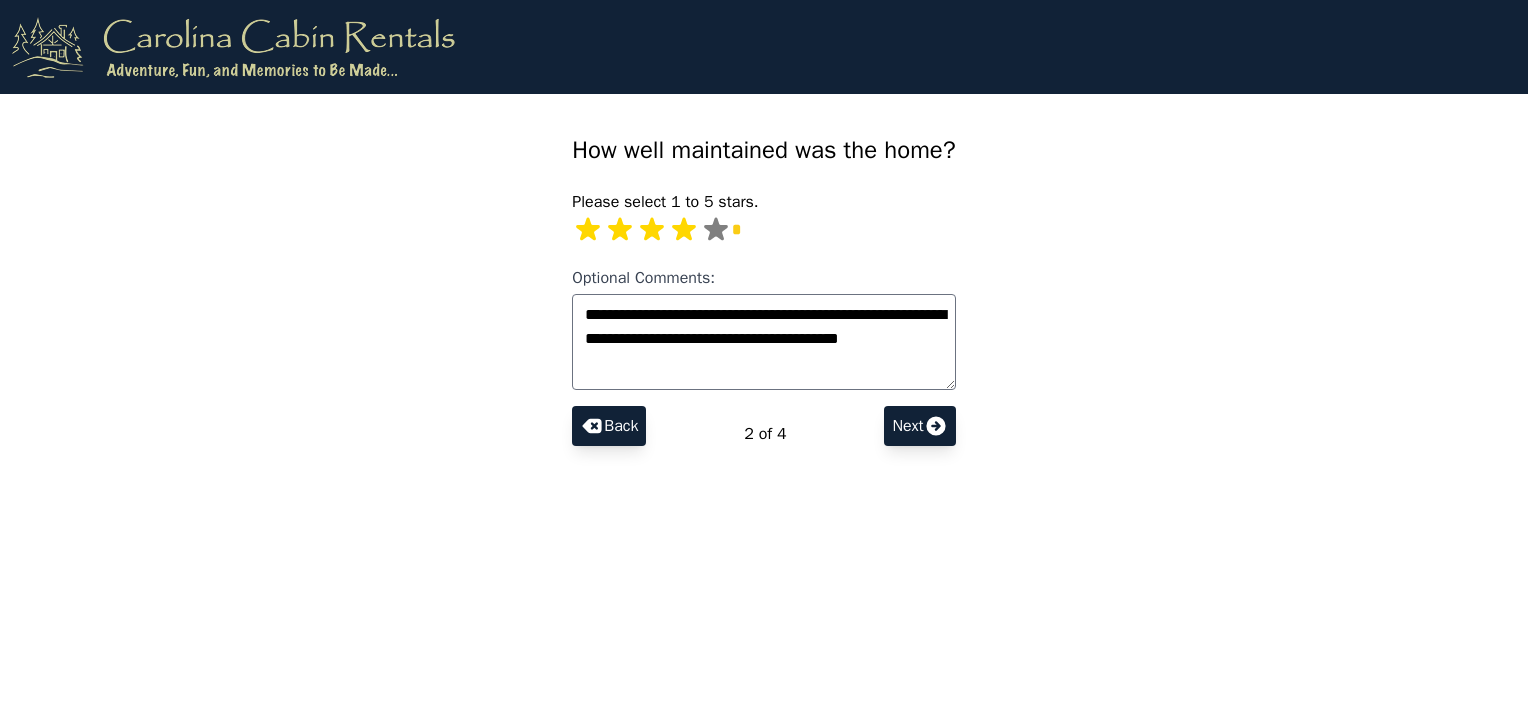 click on "Next" at bounding box center (609, 426) 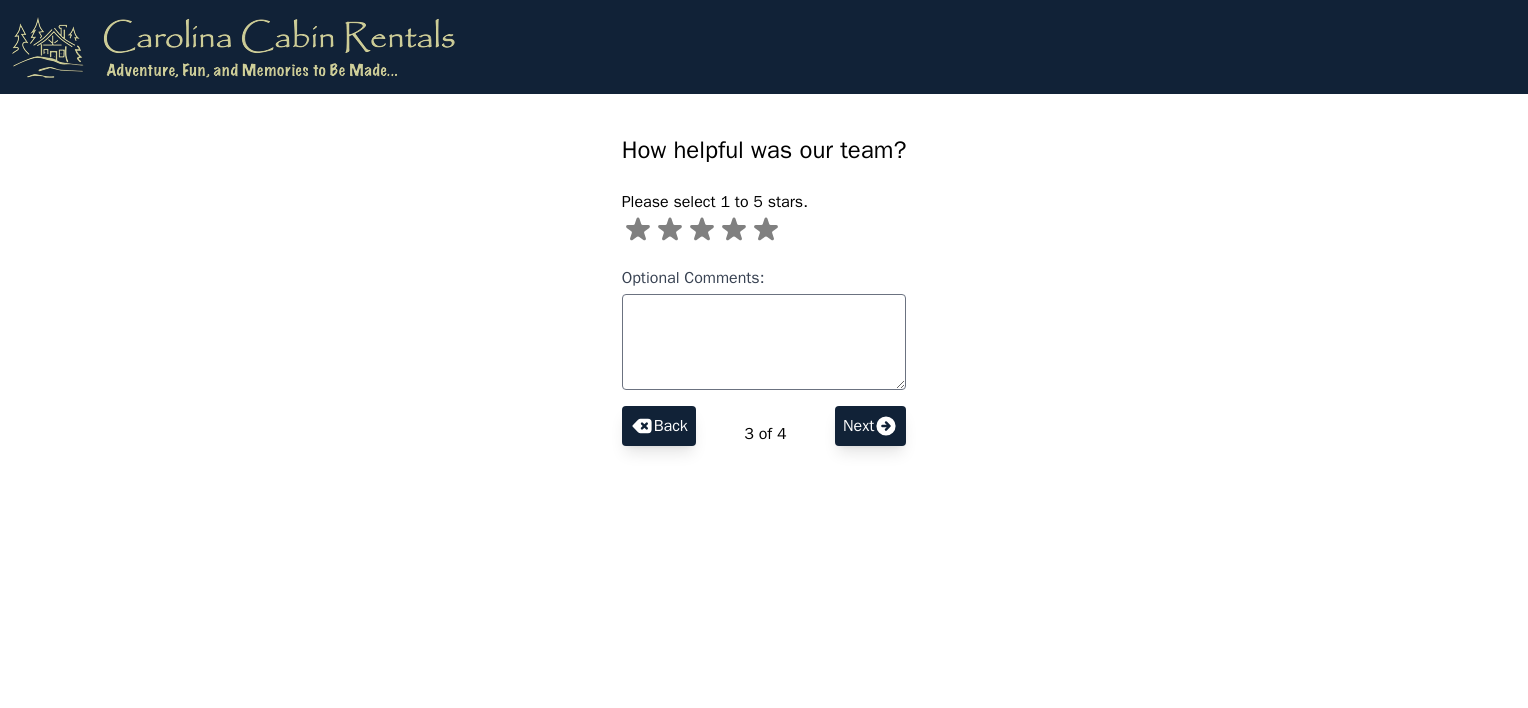 click on "Back" at bounding box center [659, 426] 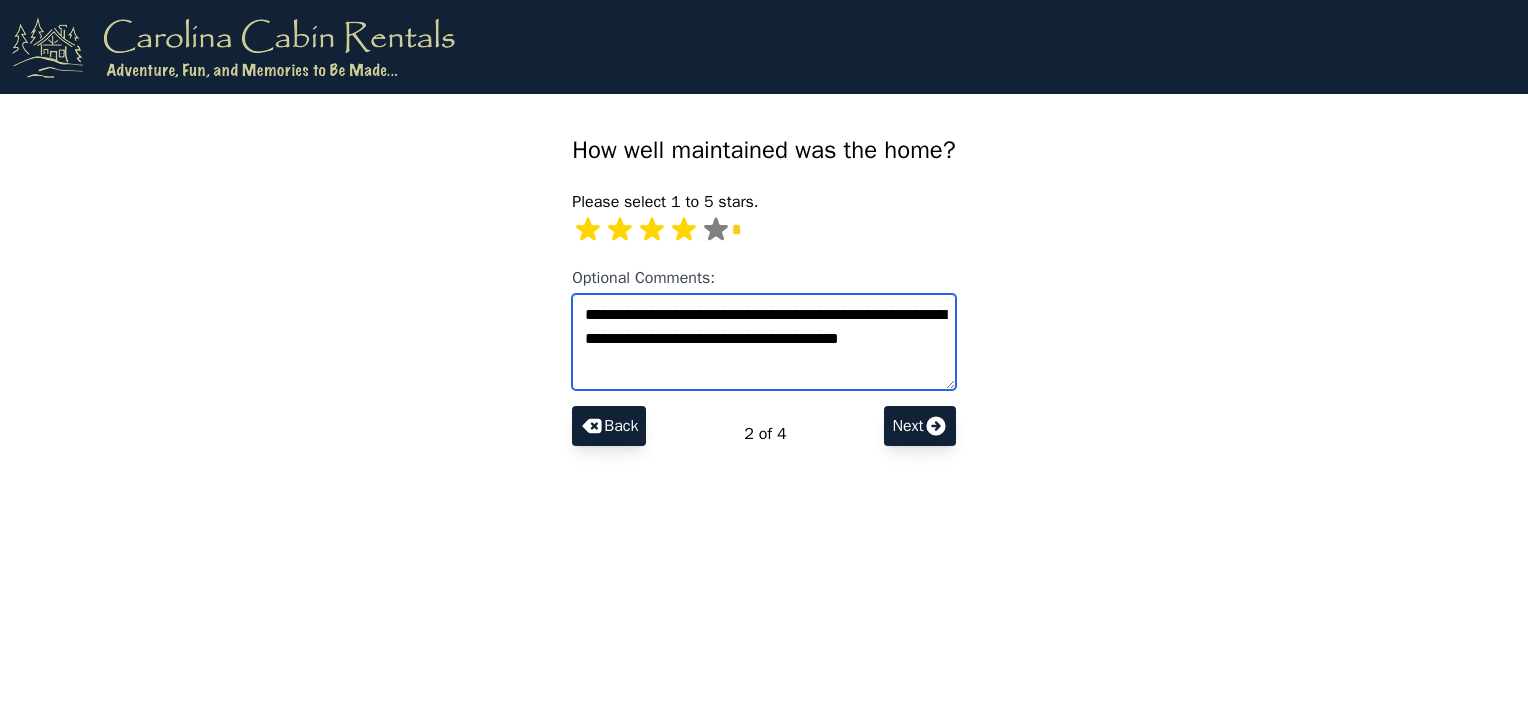 click on "**********" at bounding box center (763, 342) 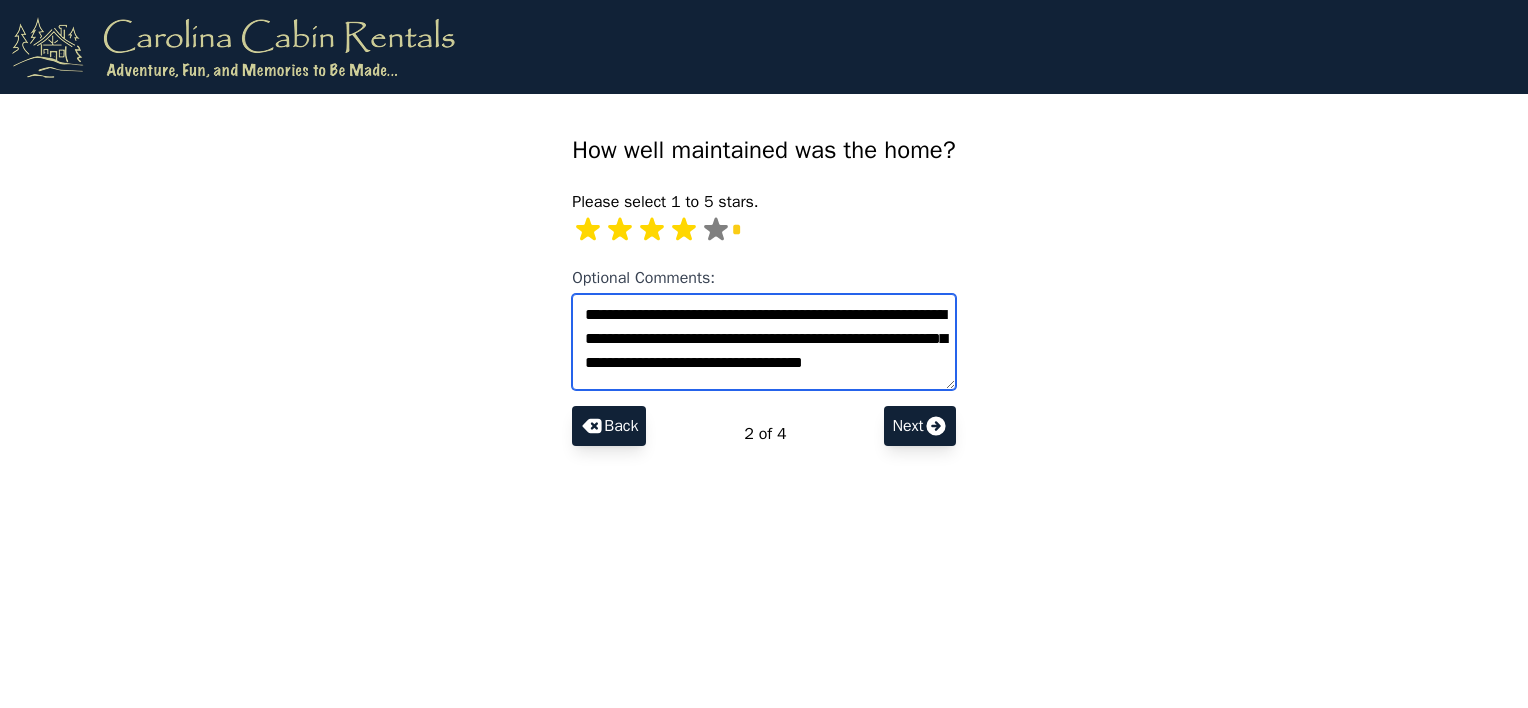 scroll, scrollTop: 8, scrollLeft: 0, axis: vertical 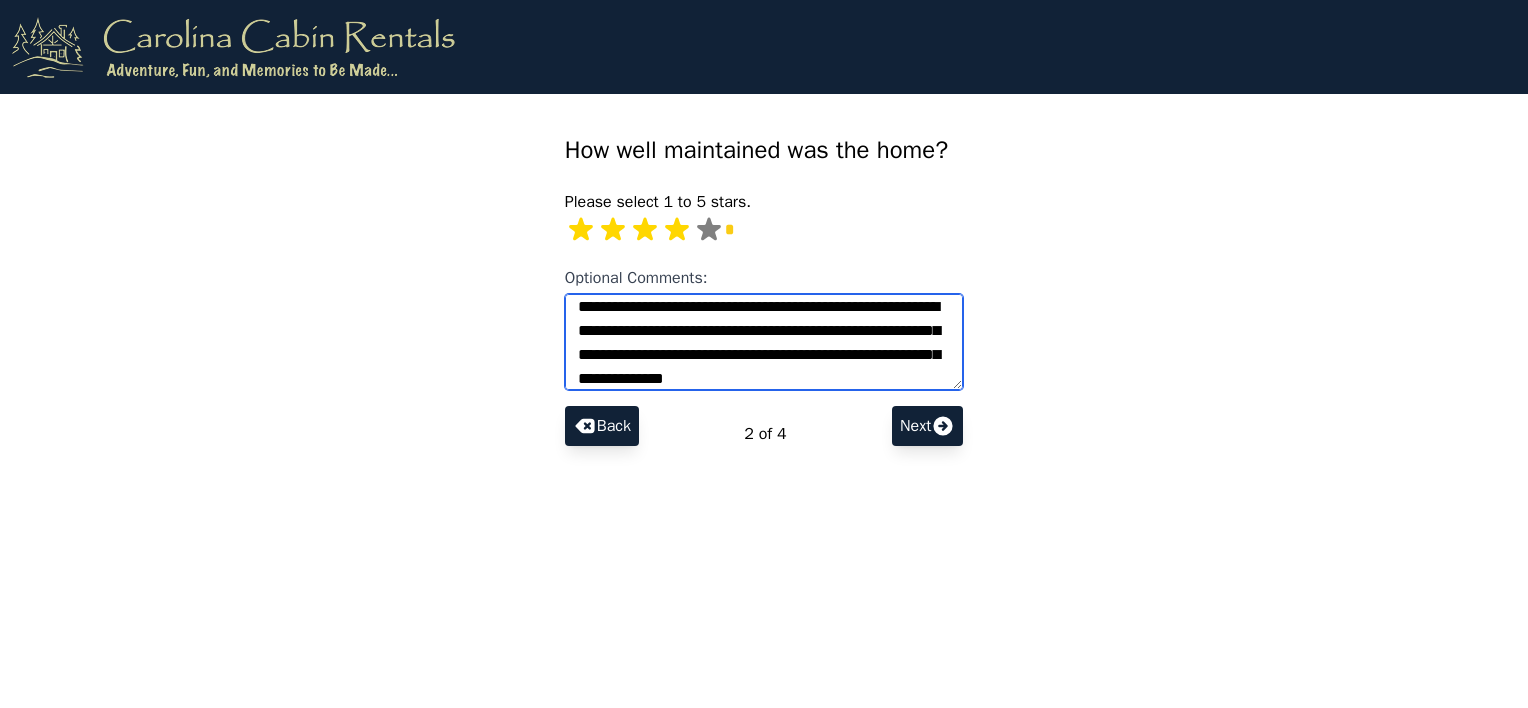 type on "**********" 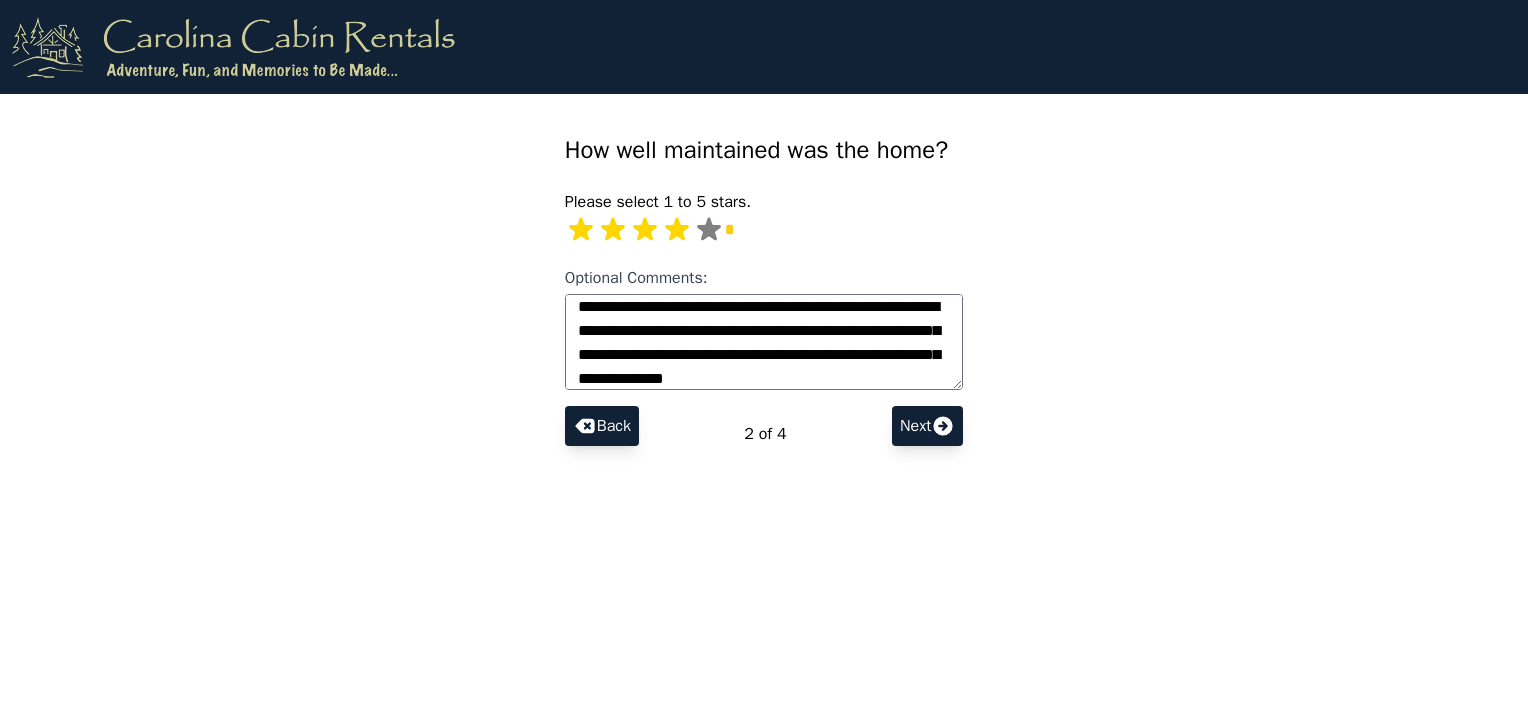 click on "Next" at bounding box center (602, 426) 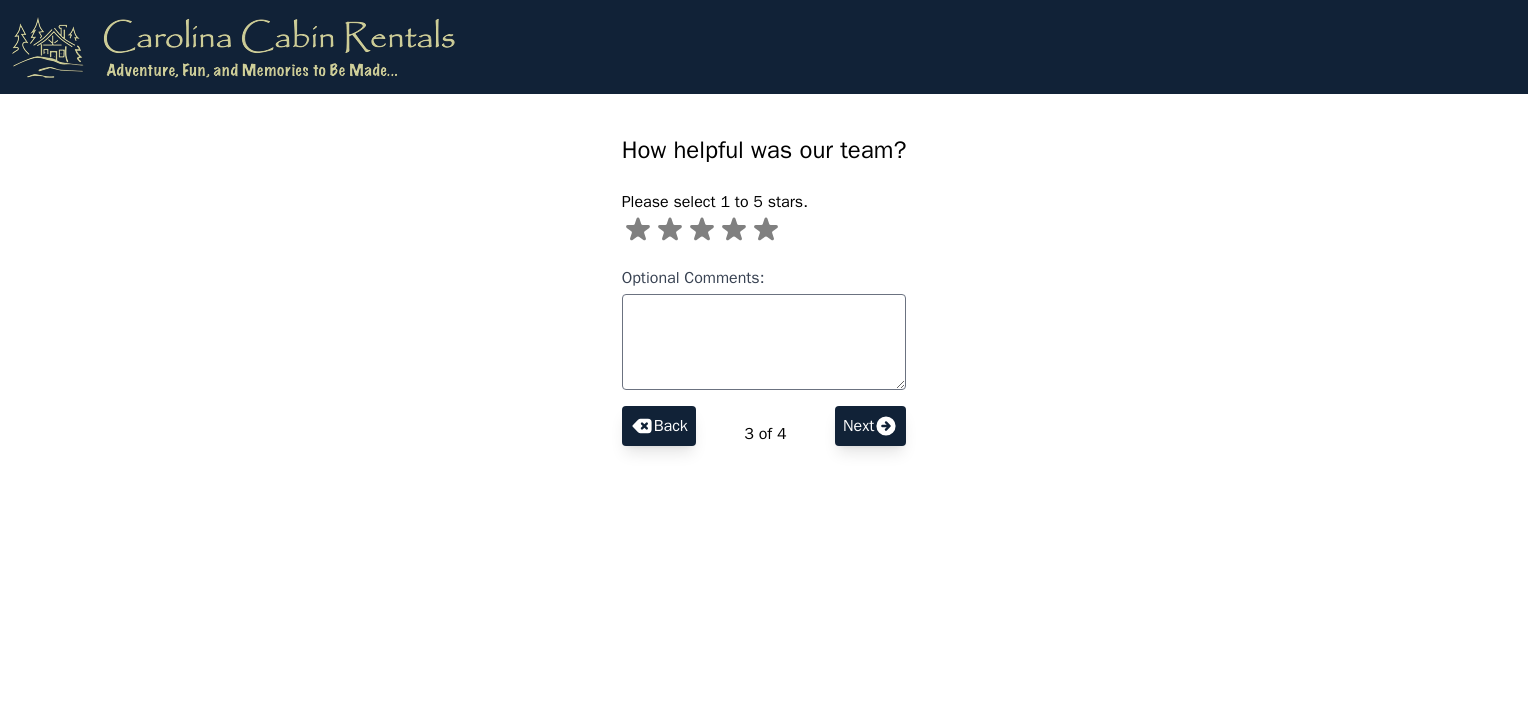 click at bounding box center (638, 229) 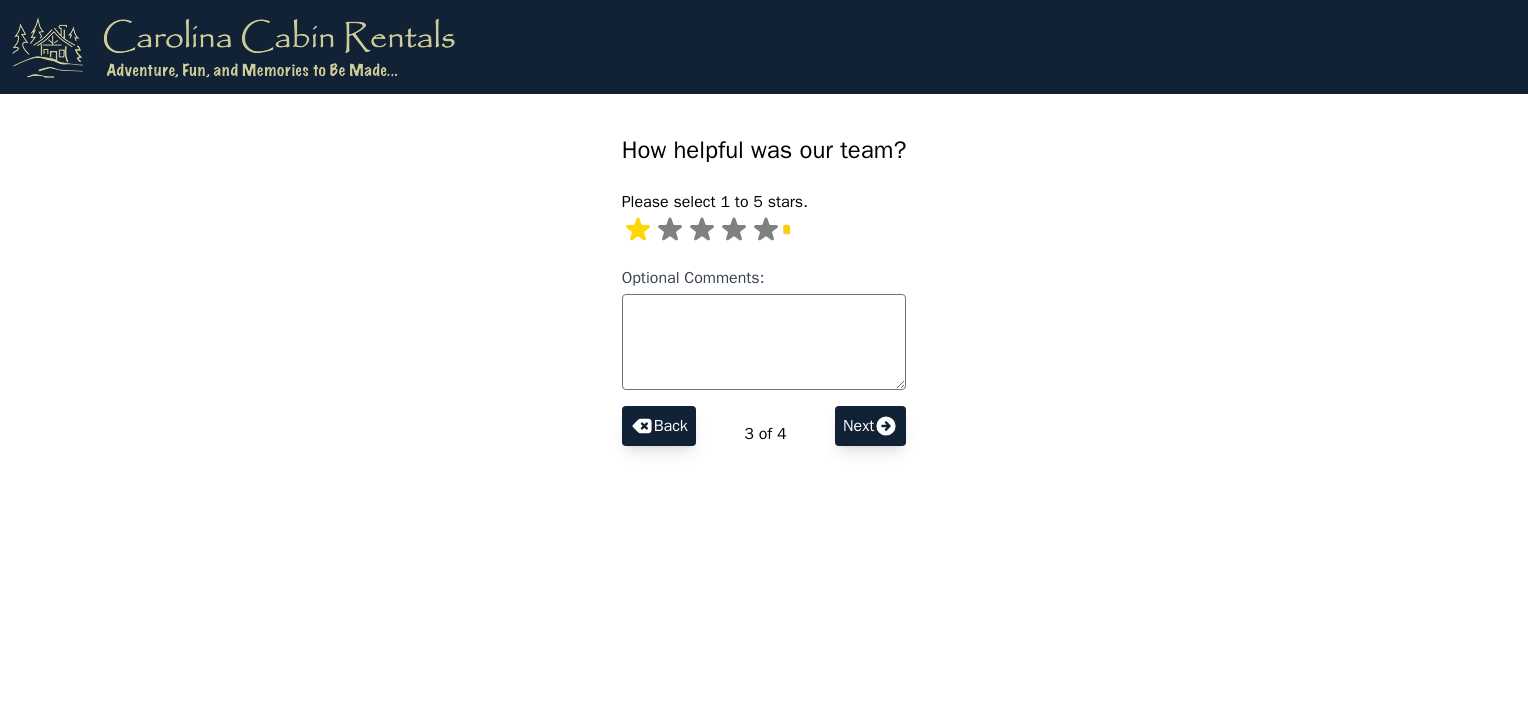 click at bounding box center [638, 229] 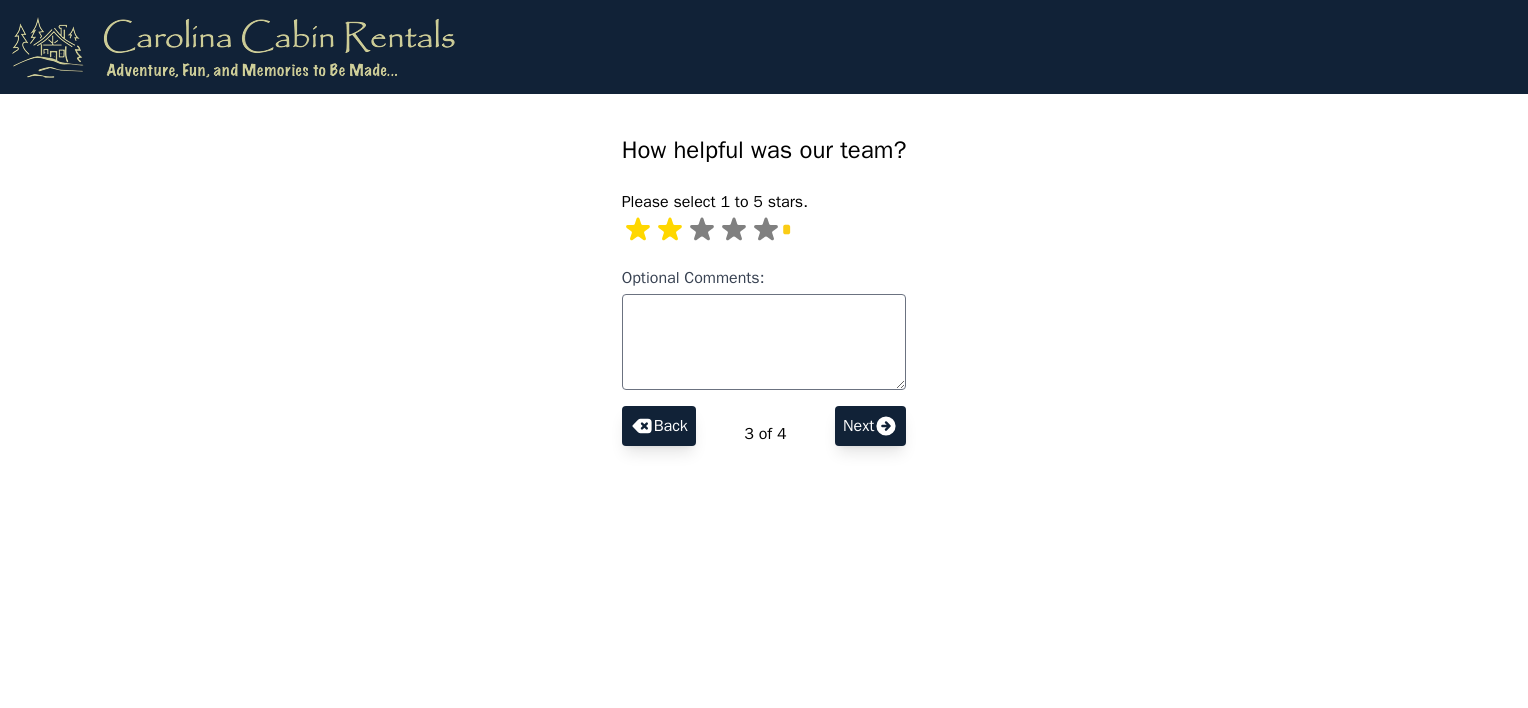 click at bounding box center [638, 229] 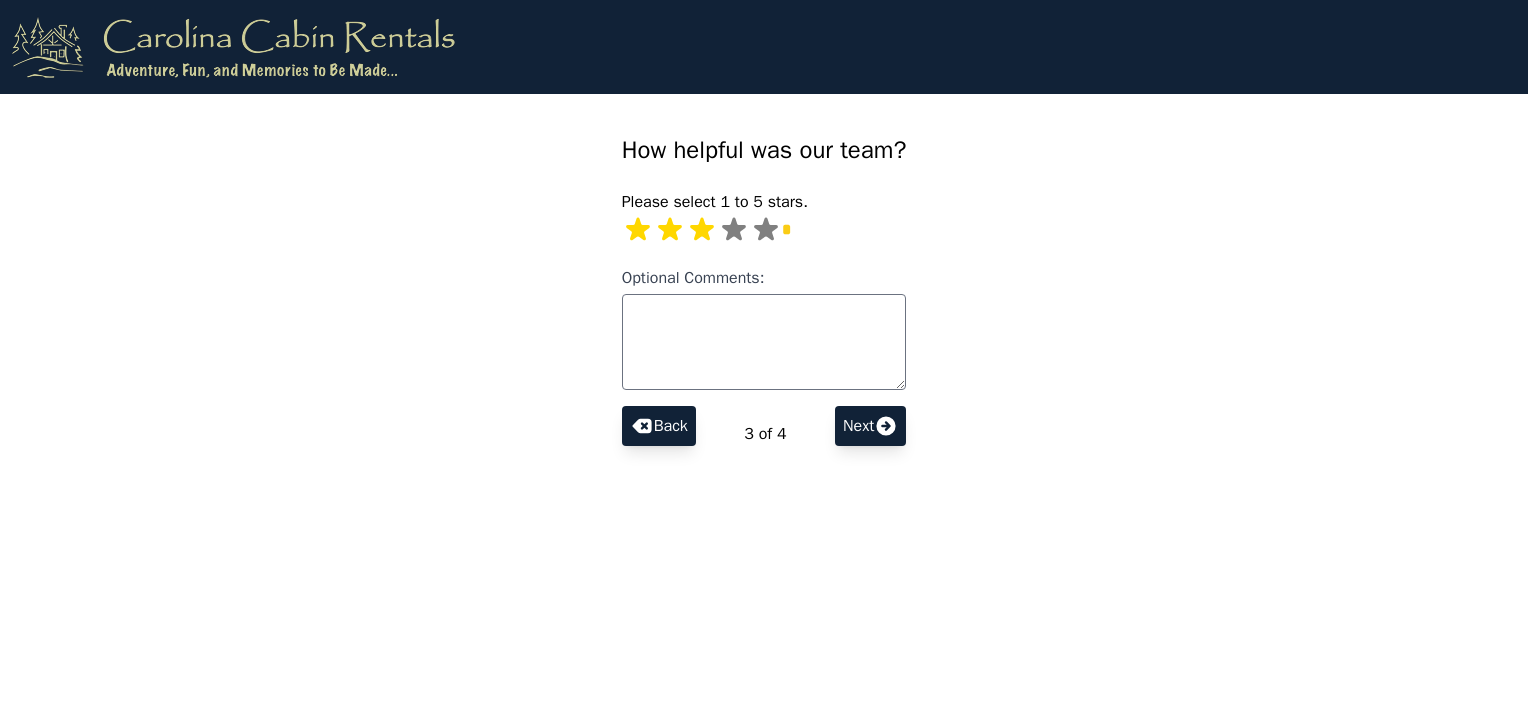 click at bounding box center [638, 229] 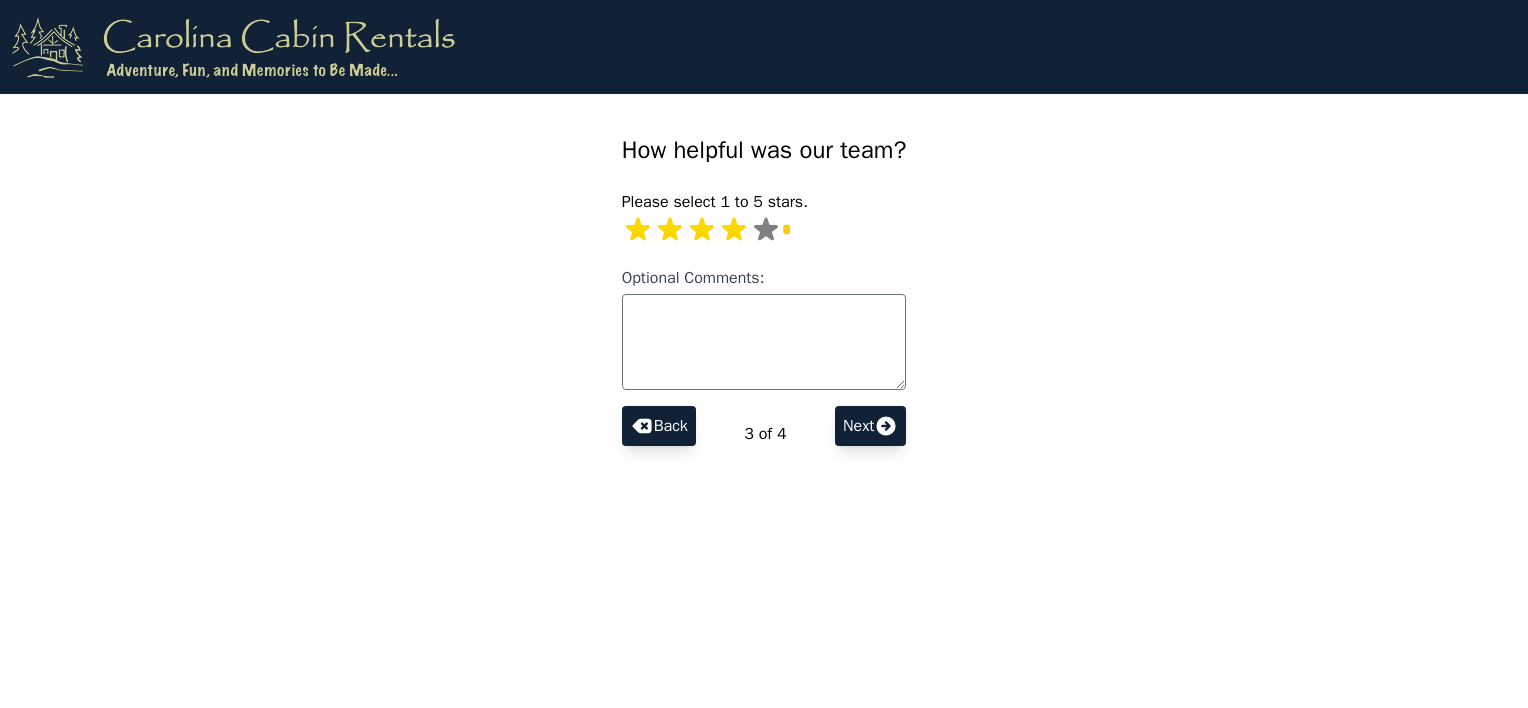 click at bounding box center (638, 229) 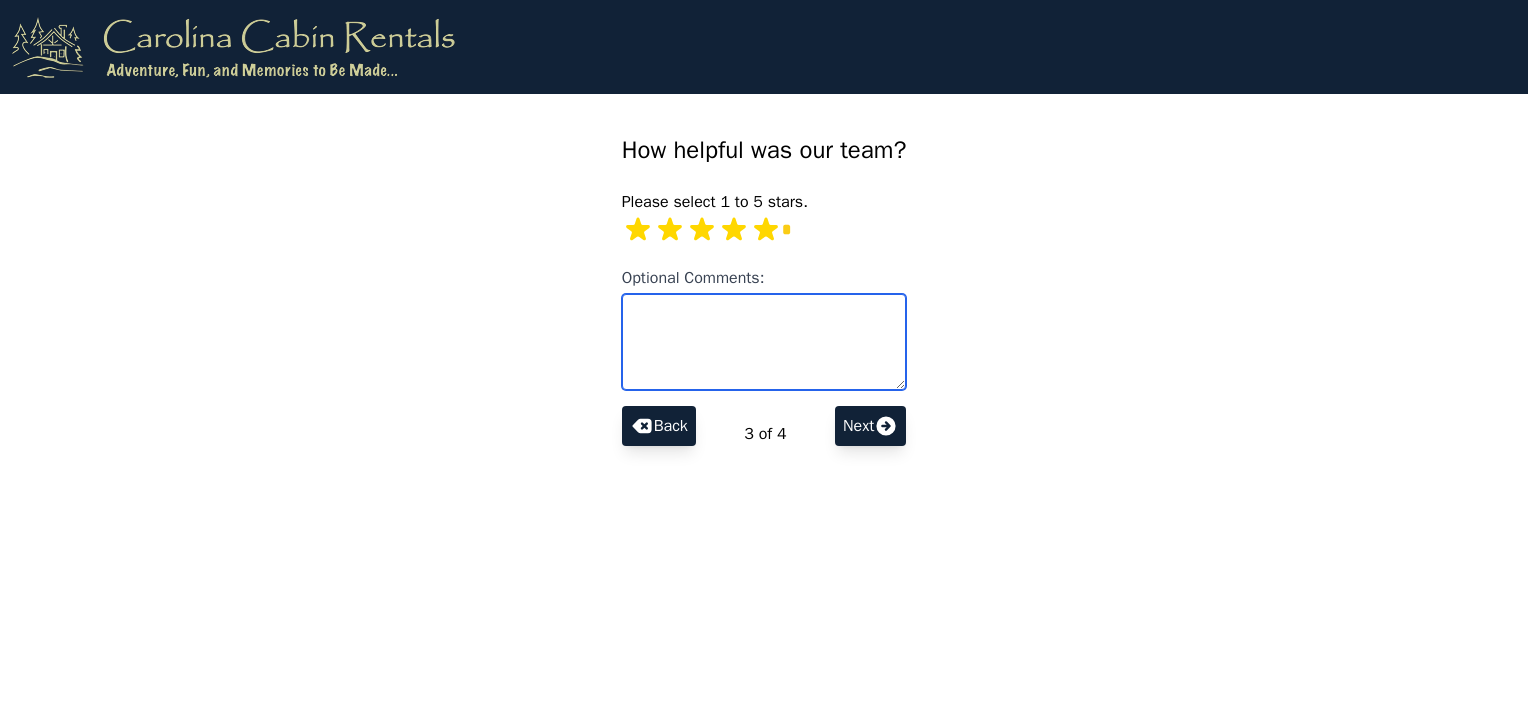 click on "Optional Comments:" at bounding box center (764, 342) 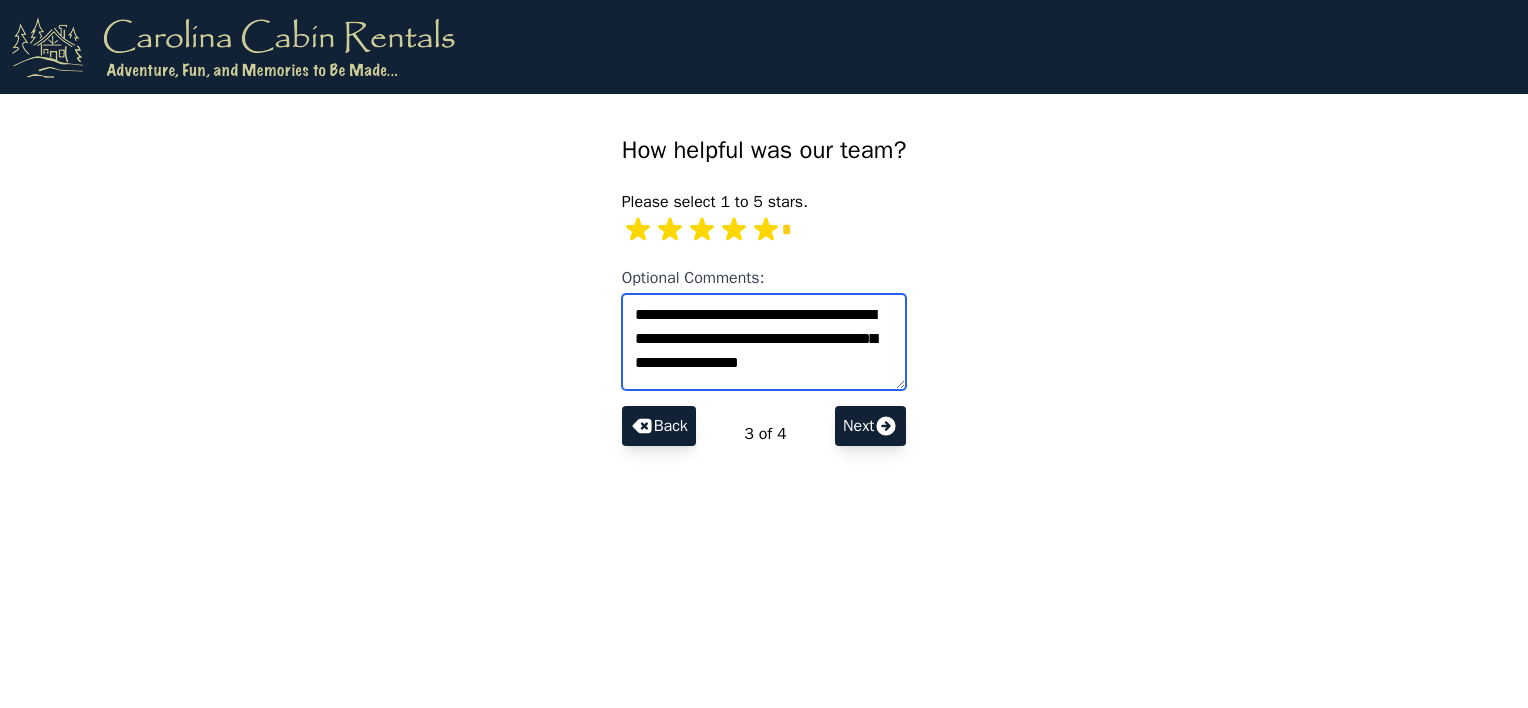 click on "**********" at bounding box center (764, 342) 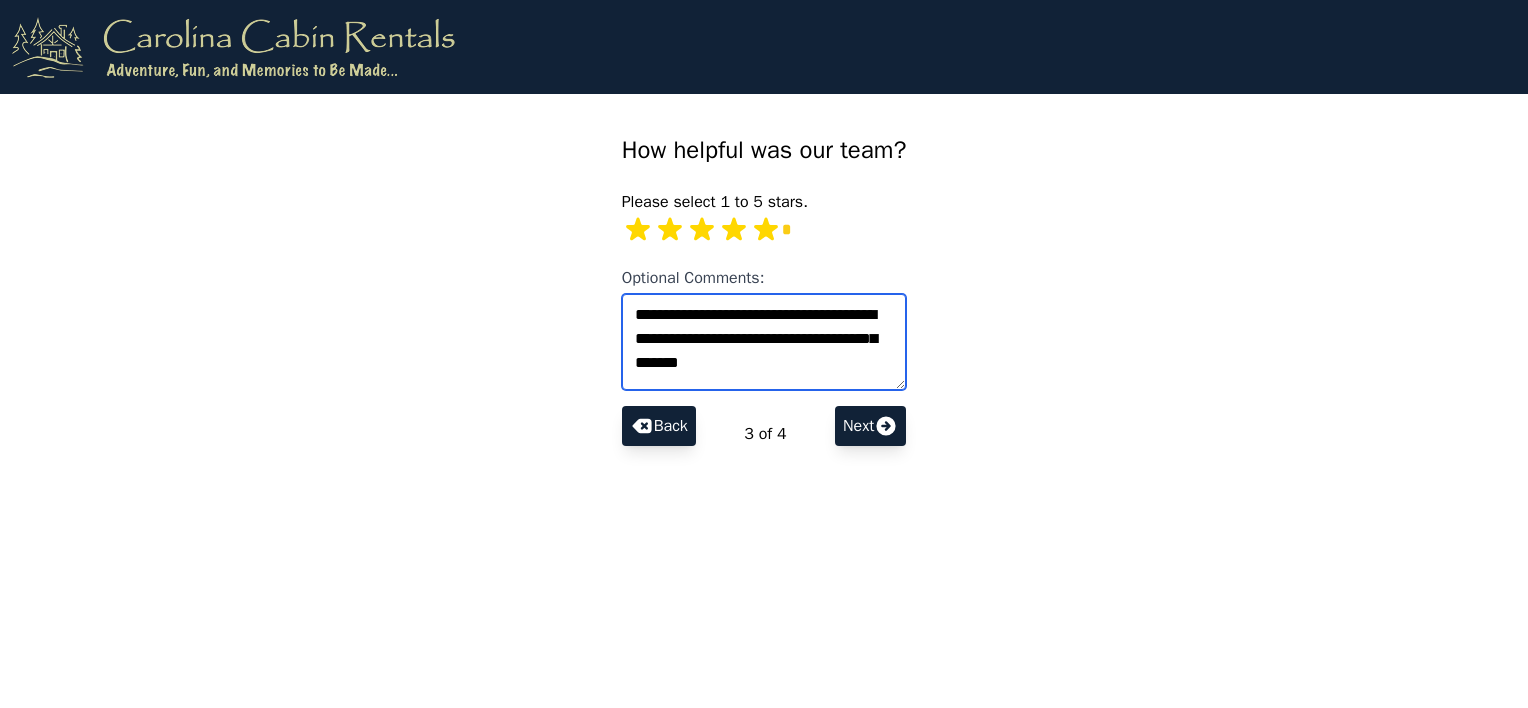 click on "**********" at bounding box center (764, 342) 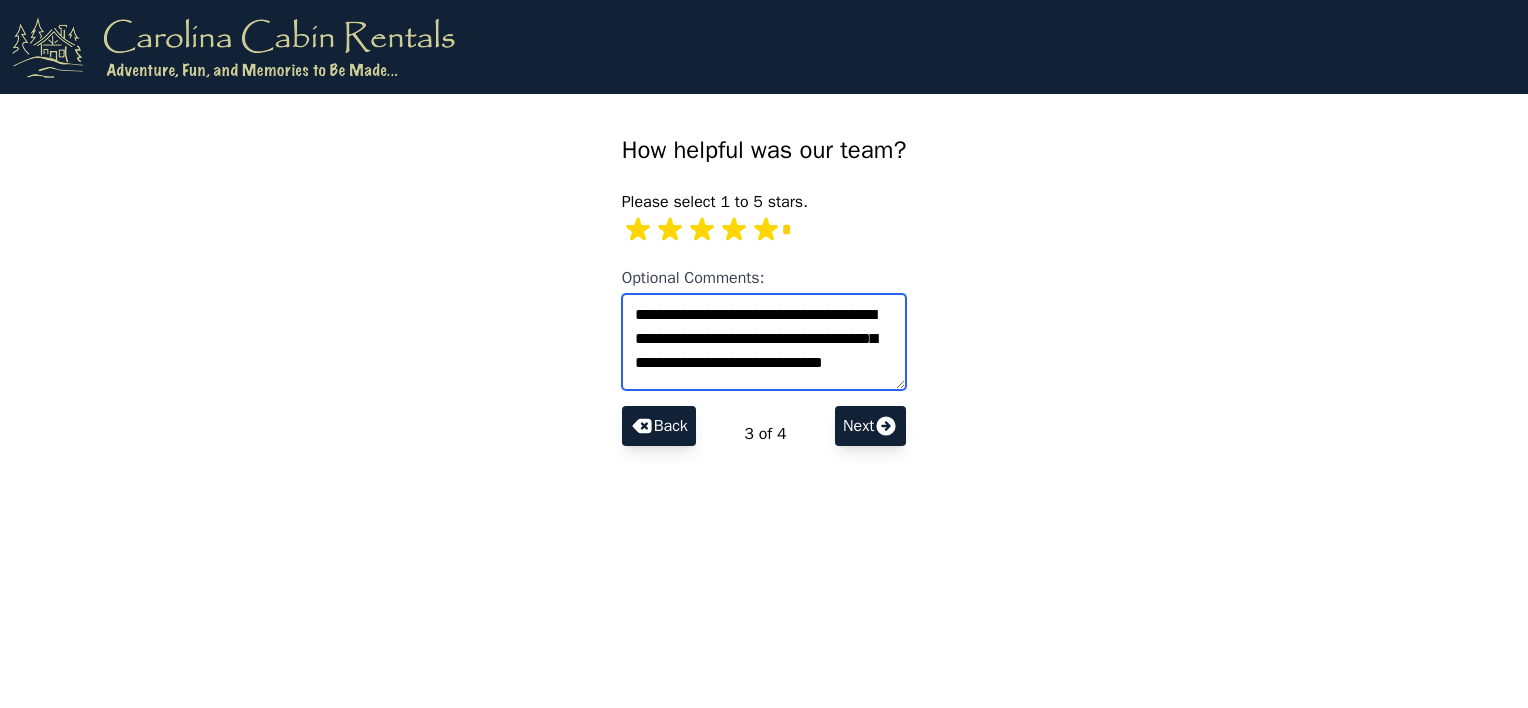 type on "**********" 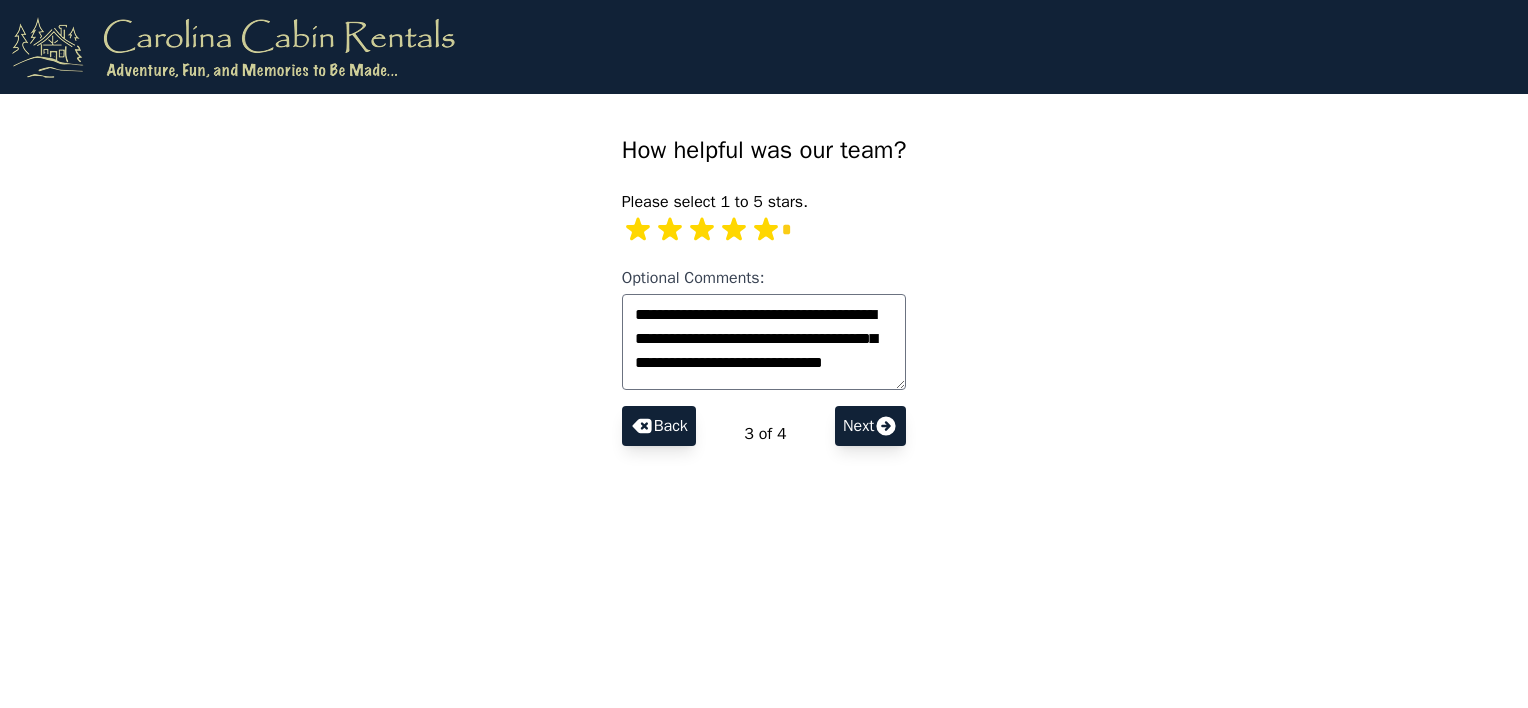 click at bounding box center [641, 426] 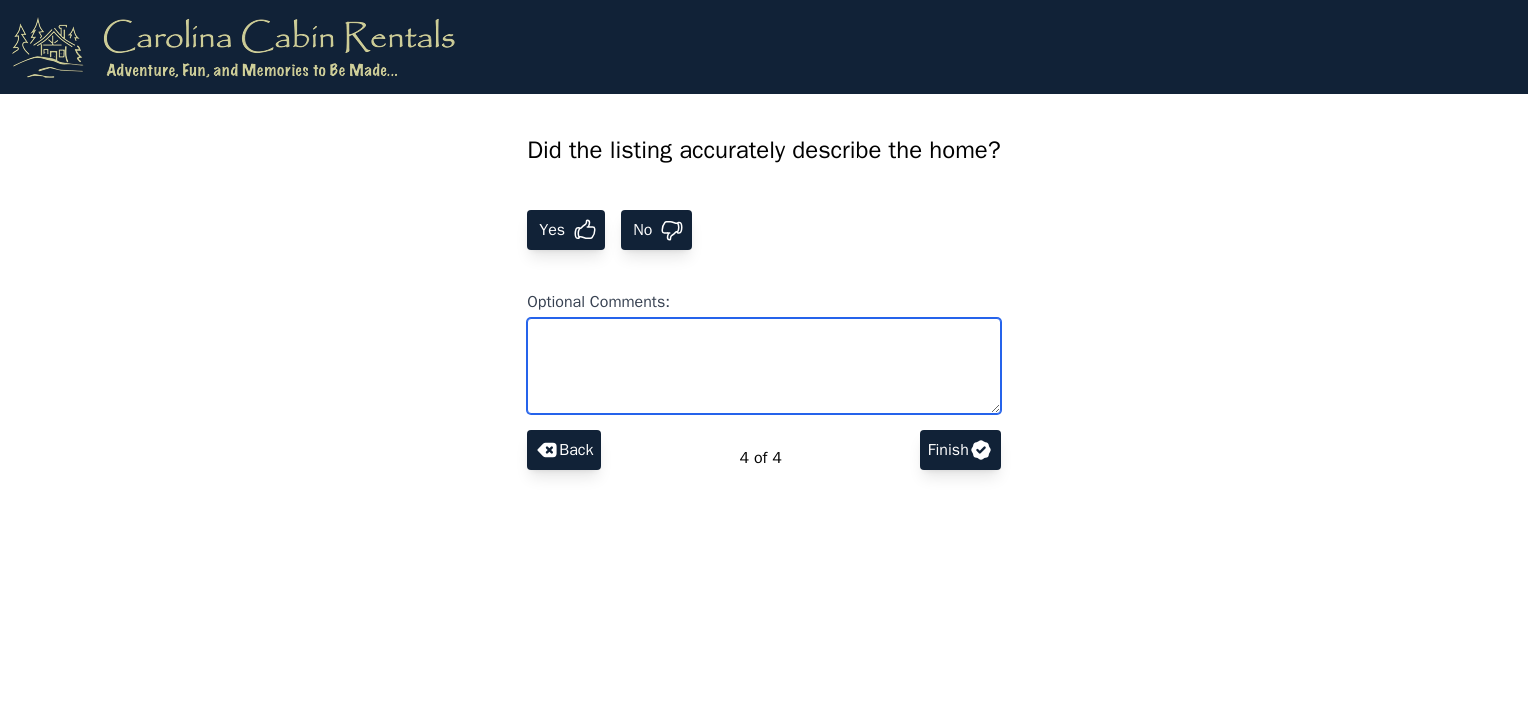 click on "Optional Comments:" at bounding box center [764, 366] 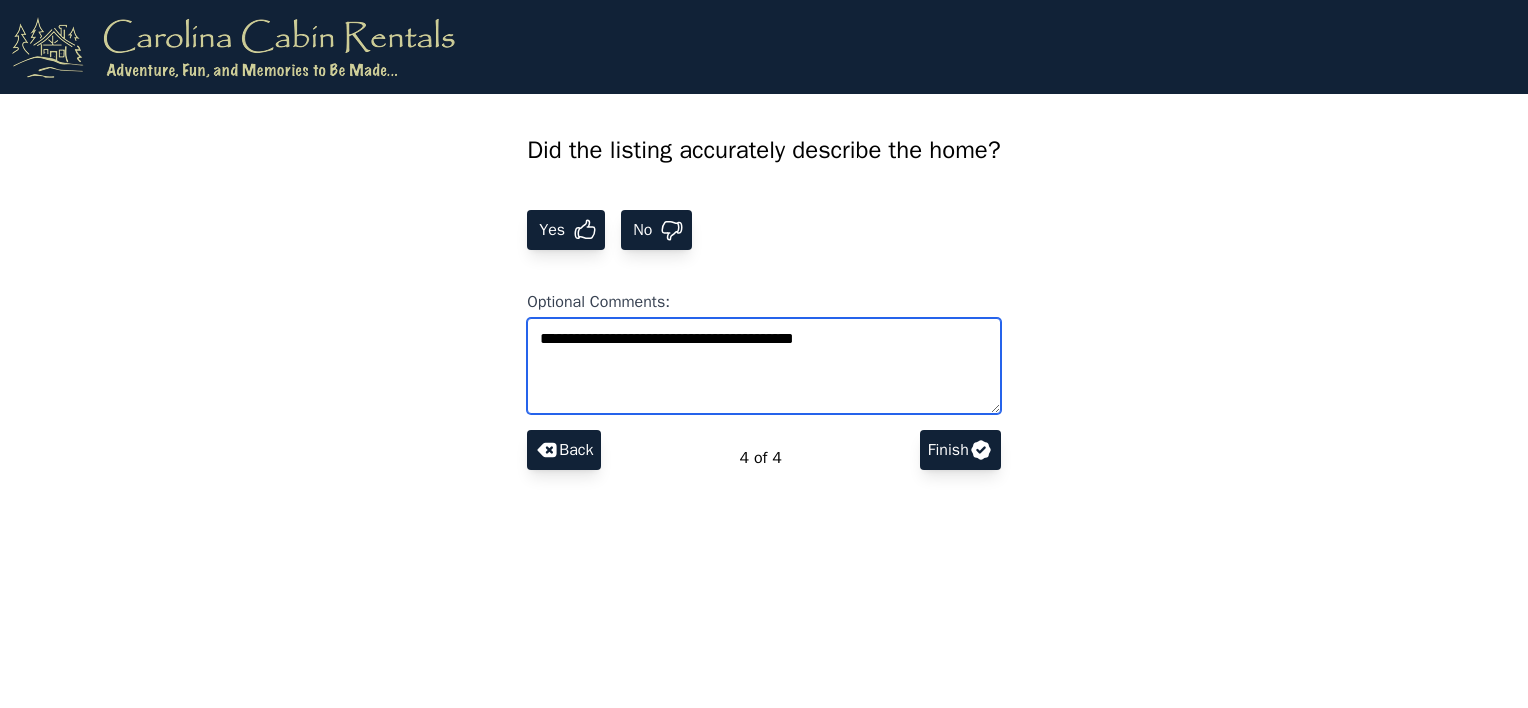 click on "**********" at bounding box center [764, 366] 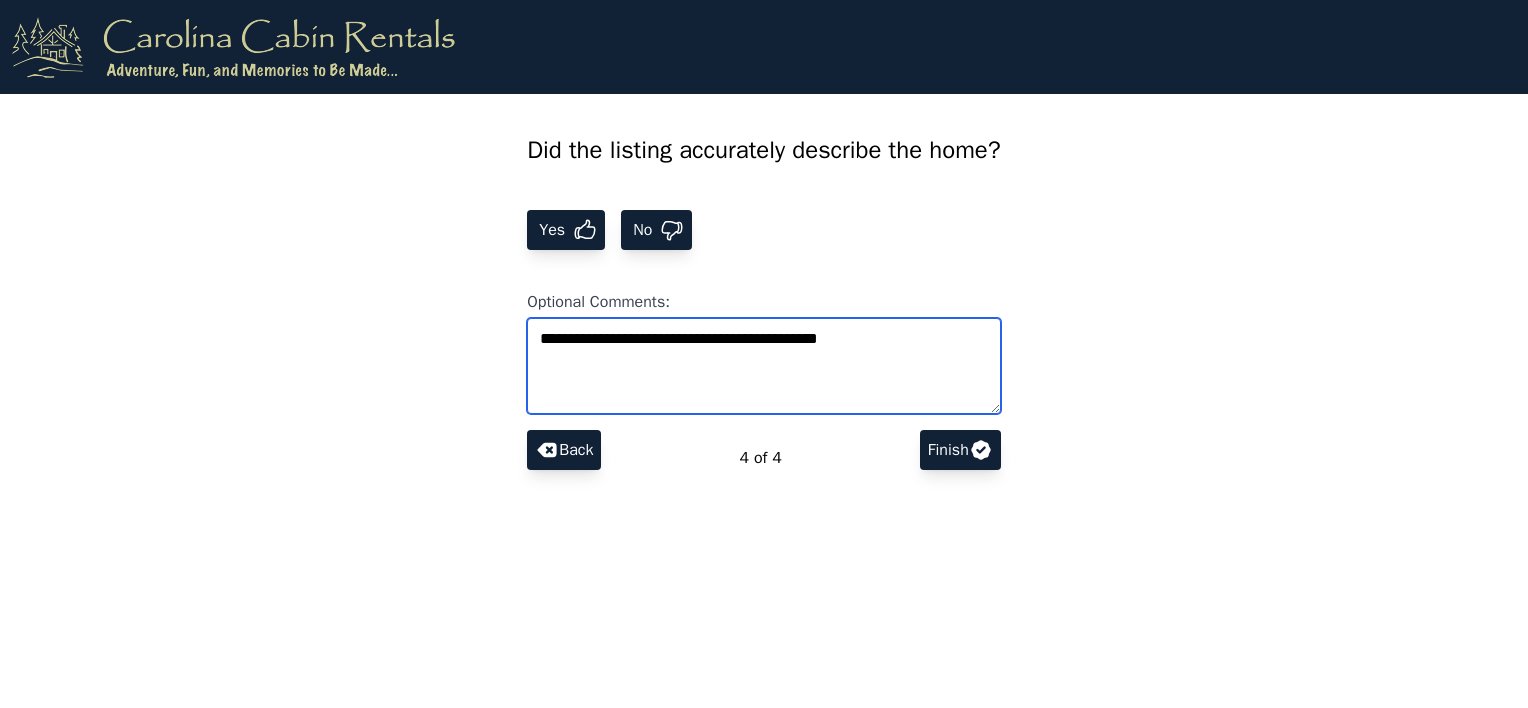 click on "**********" at bounding box center [764, 366] 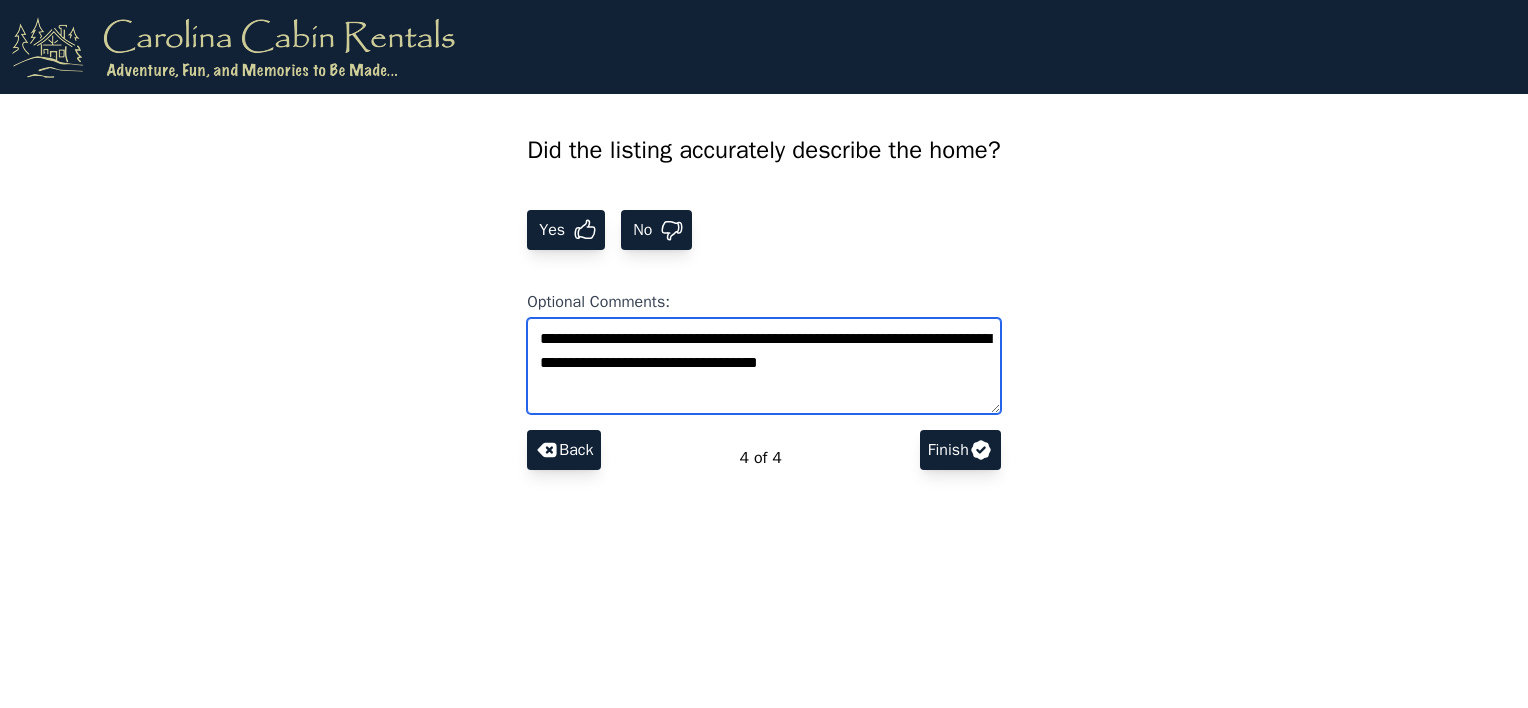 click on "**********" at bounding box center (764, 366) 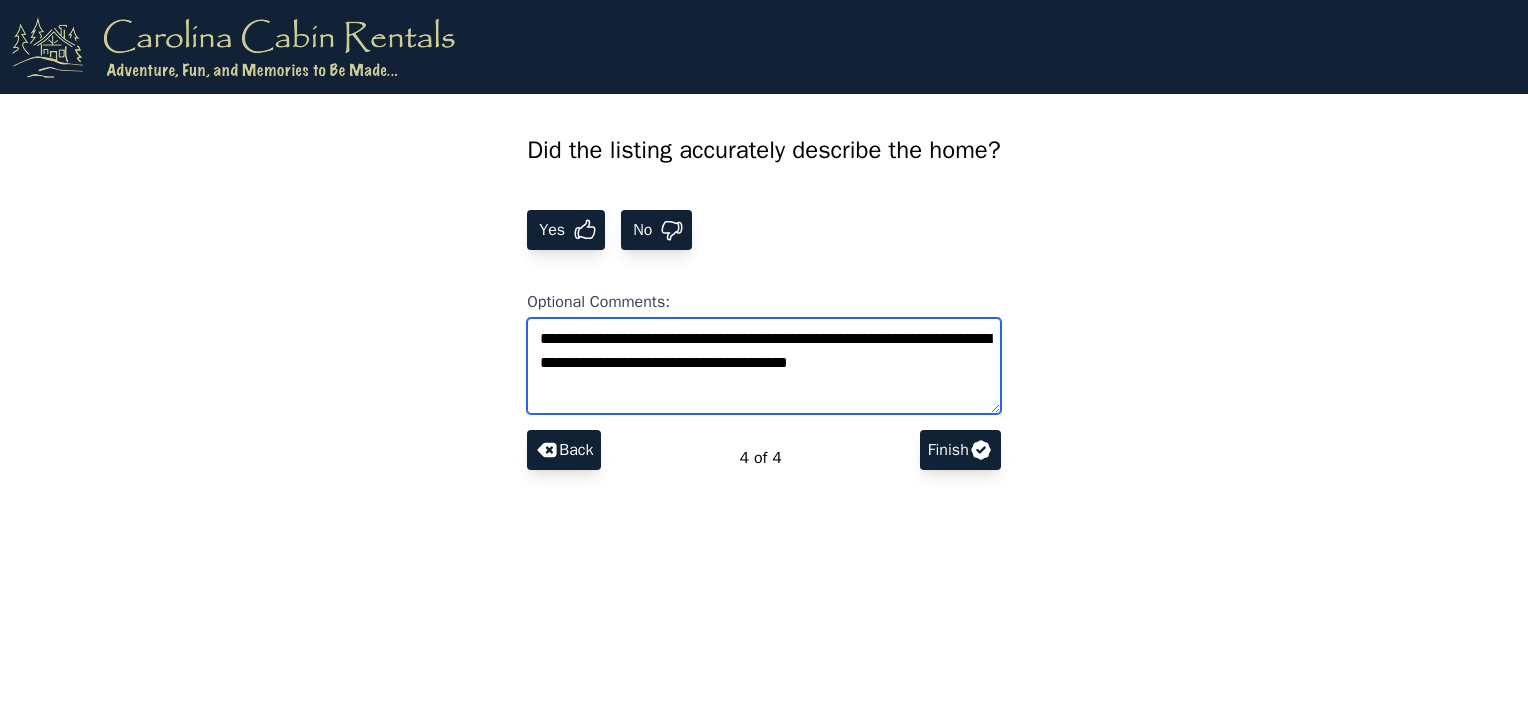 click on "**********" at bounding box center (764, 366) 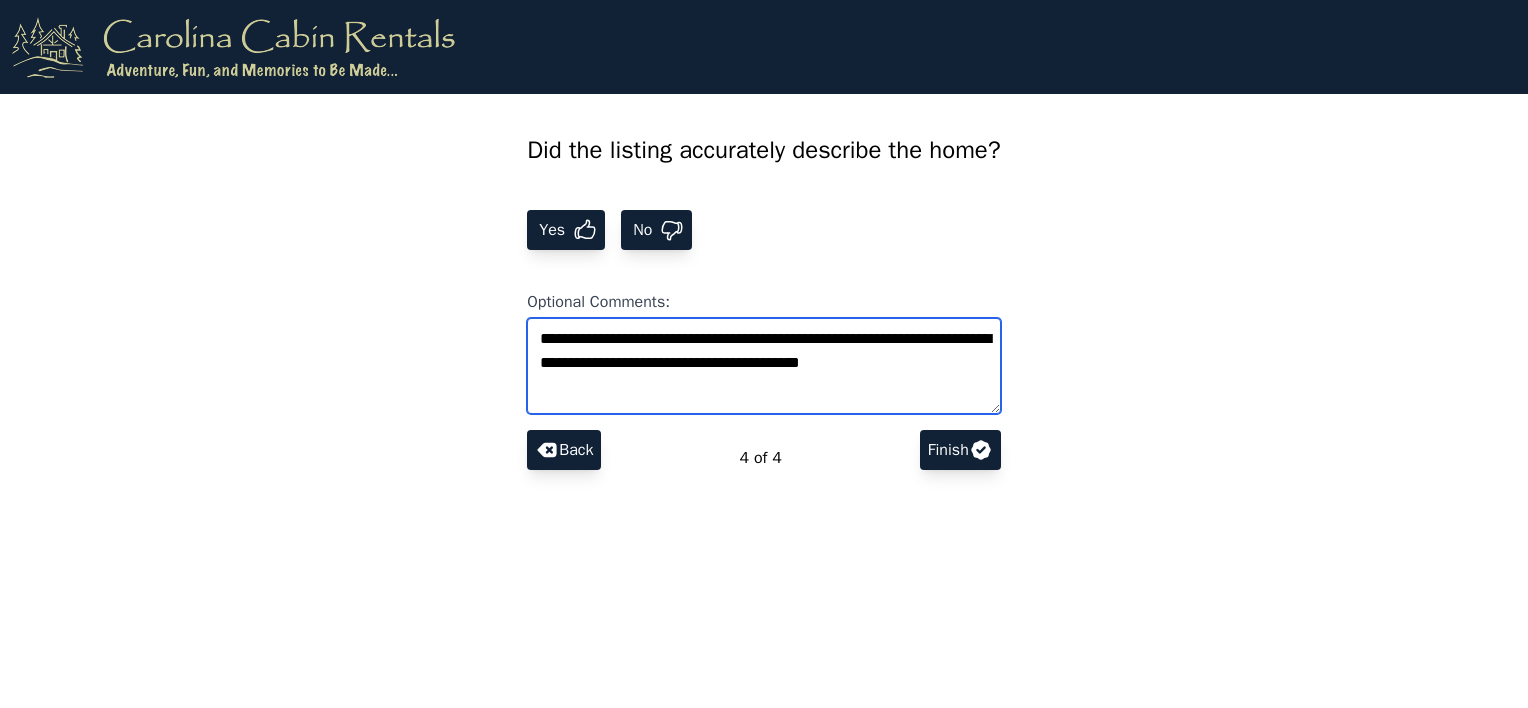 click on "**********" at bounding box center (764, 366) 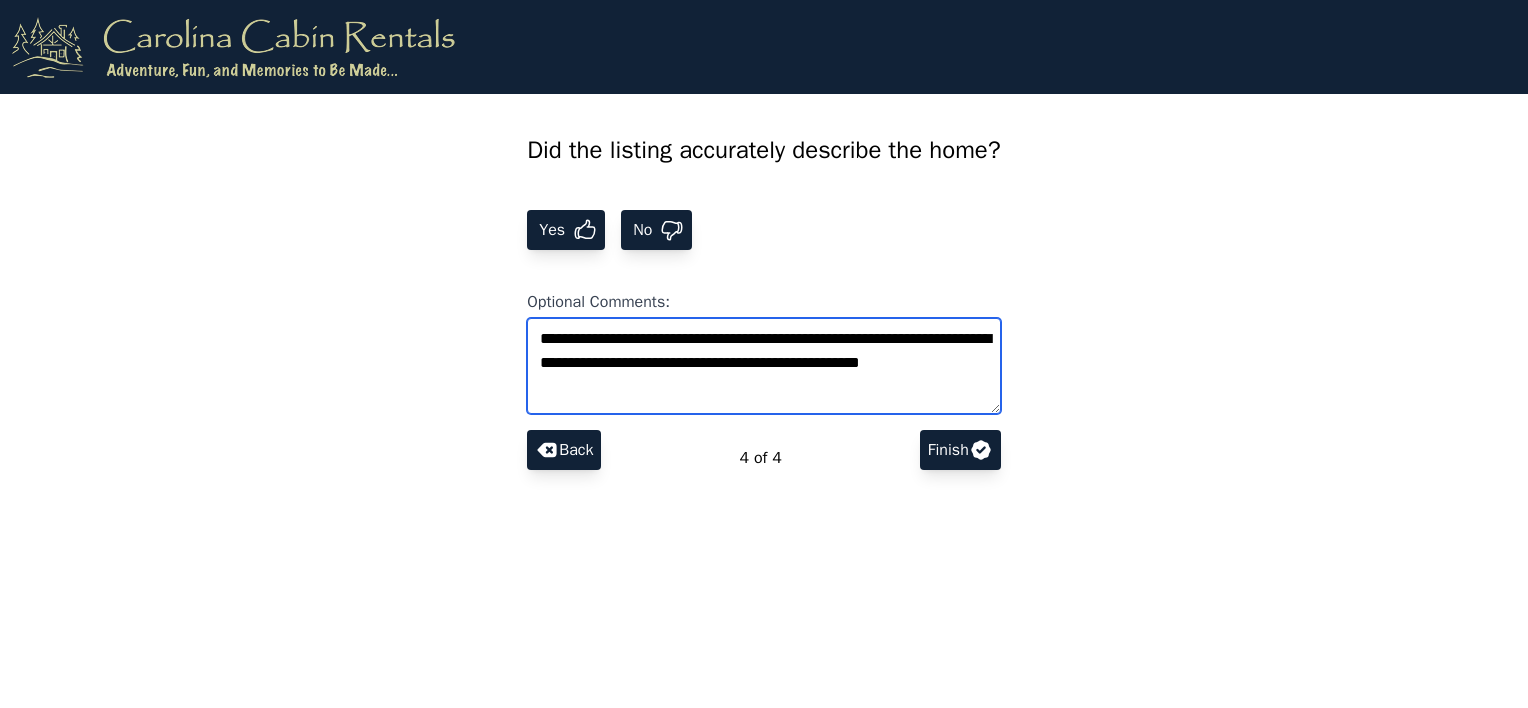 click on "**********" at bounding box center (764, 366) 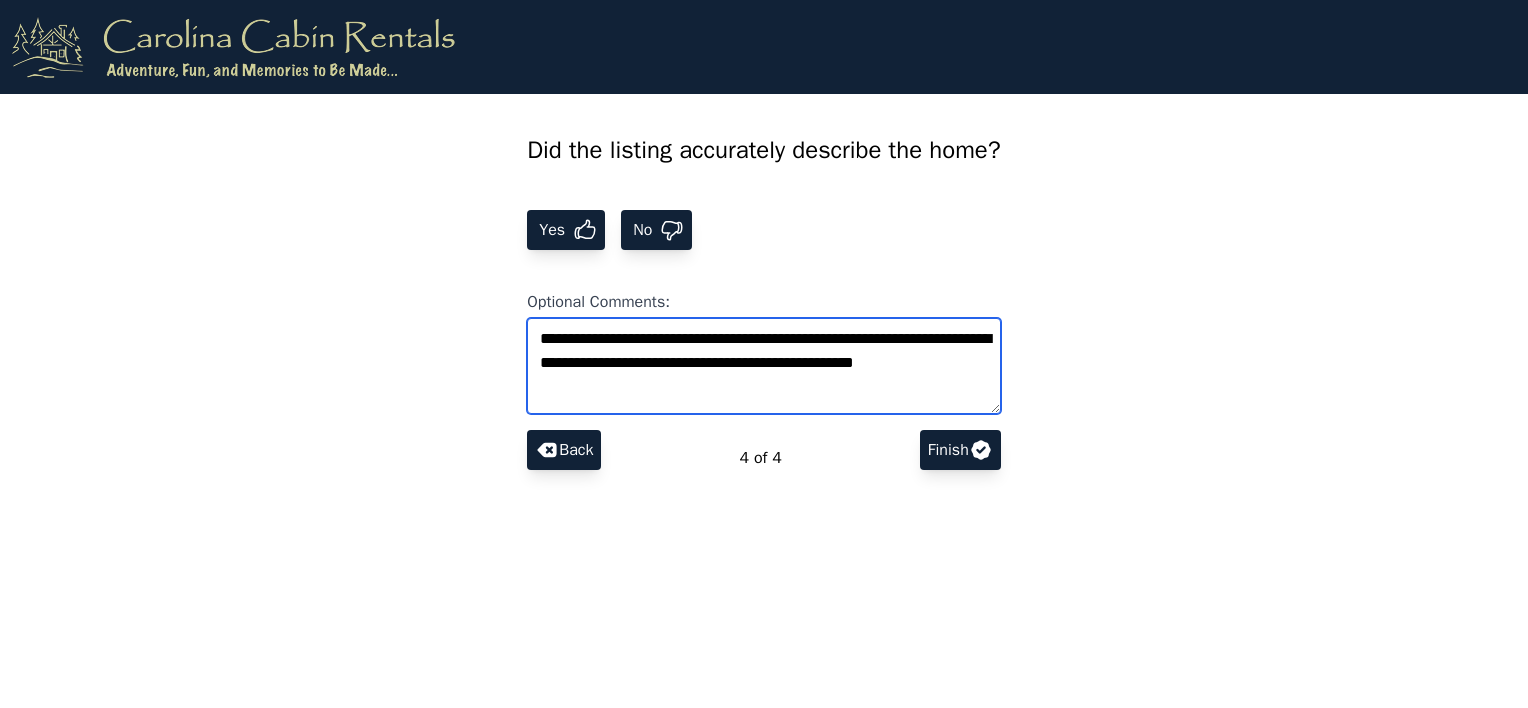 drag, startPoint x: 880, startPoint y: 336, endPoint x: 952, endPoint y: 338, distance: 72.02777 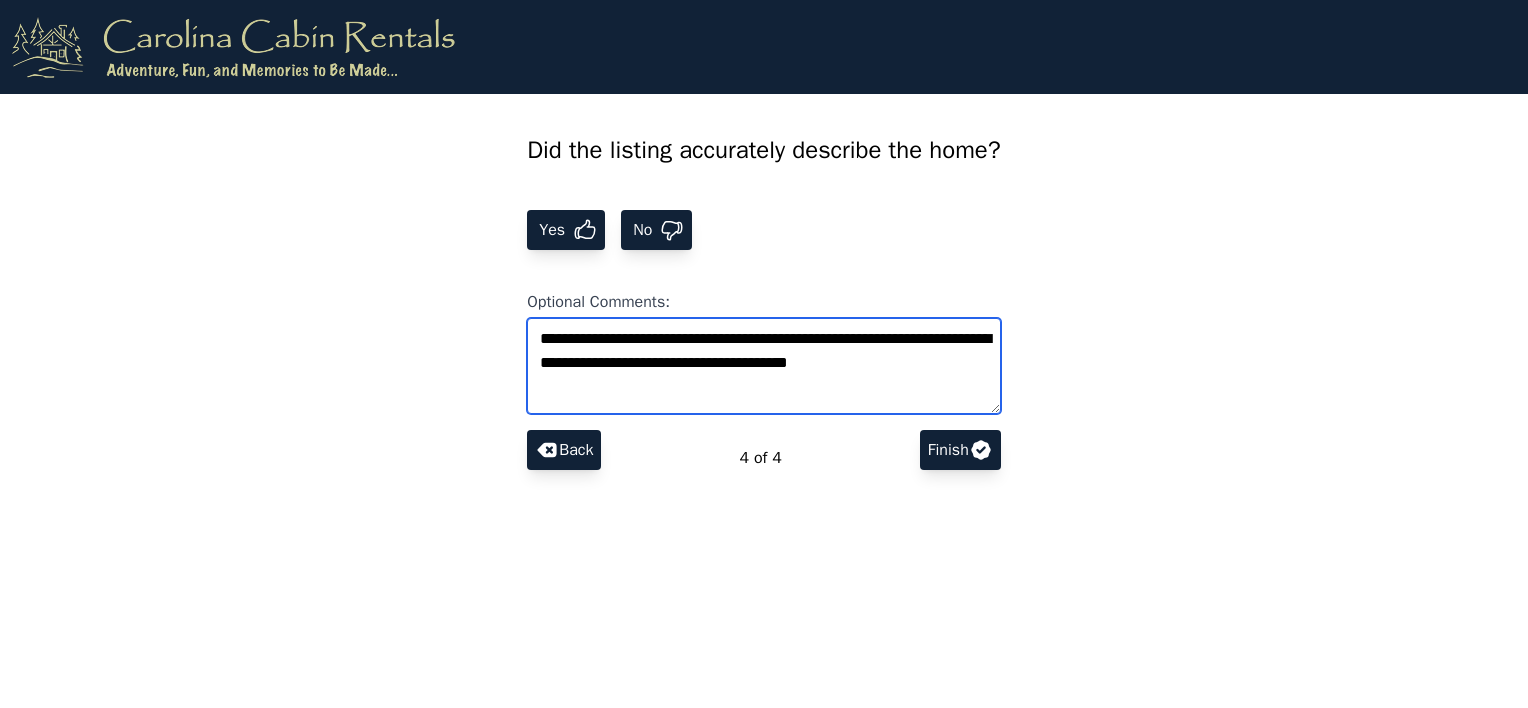 click on "**********" at bounding box center [764, 366] 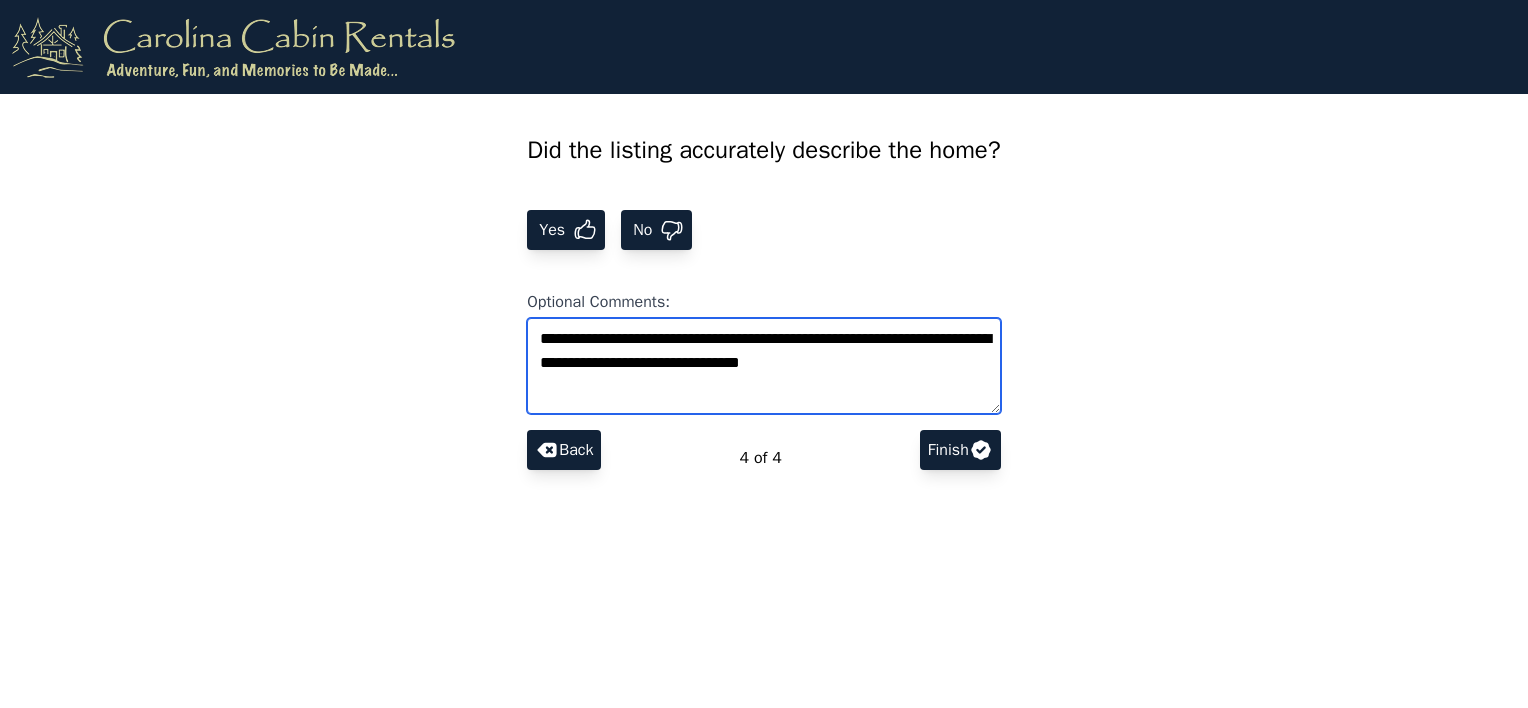 type on "**********" 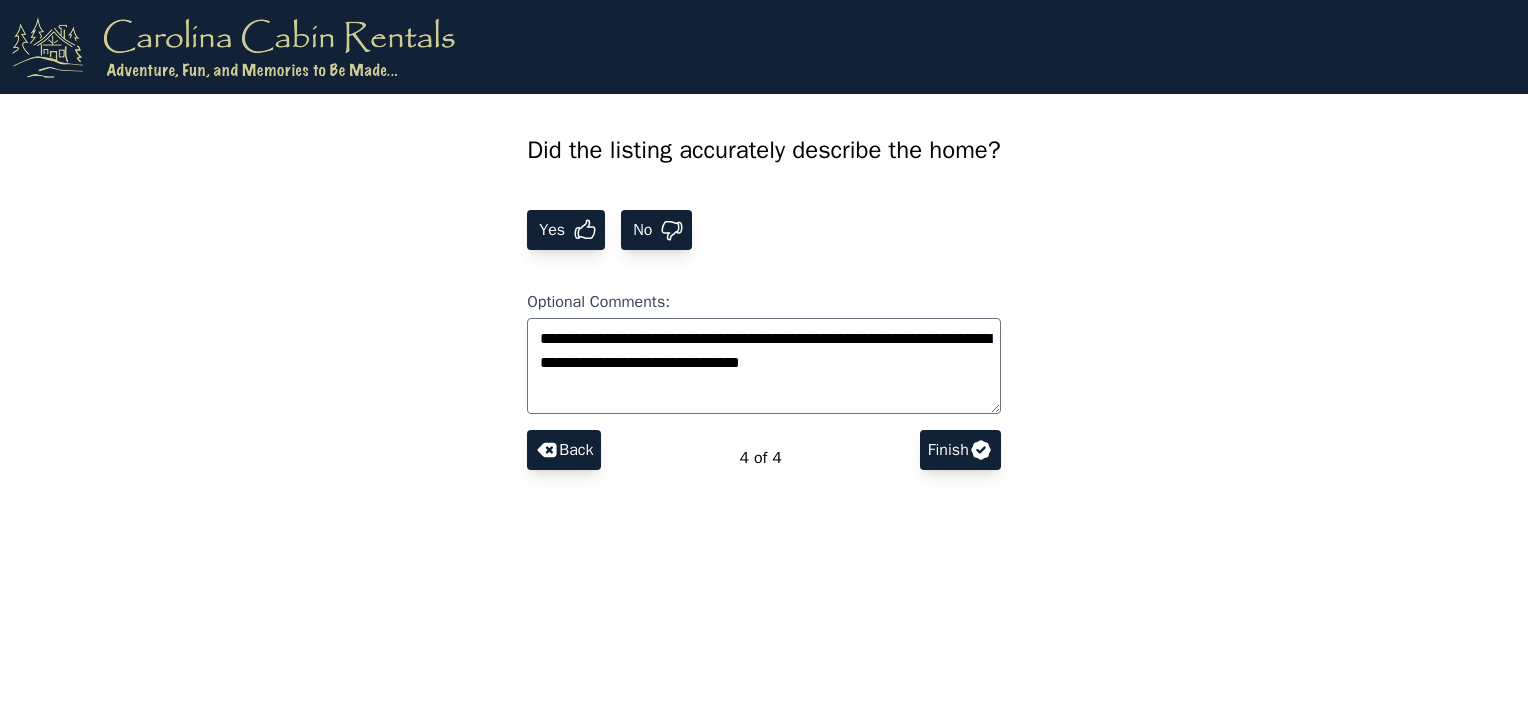click at bounding box center (585, 230) 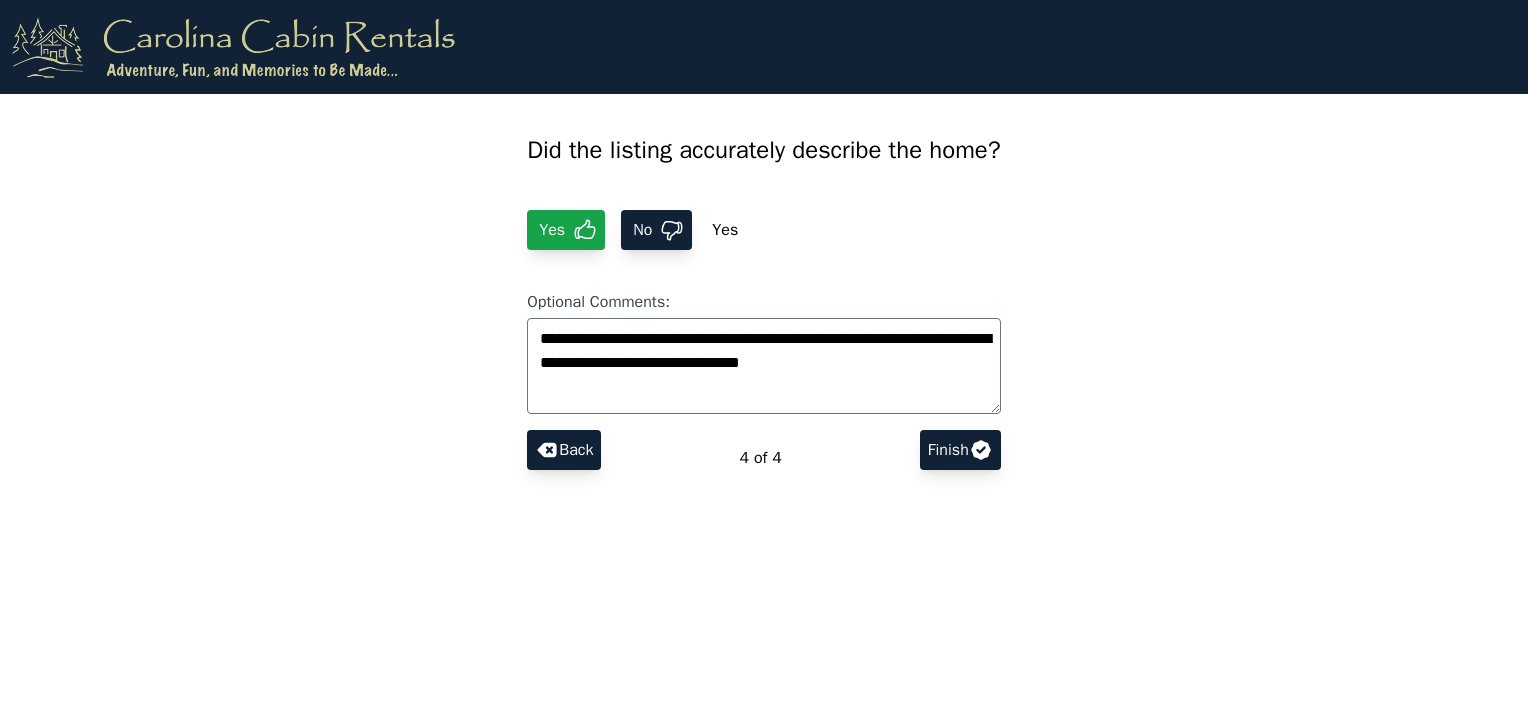 click at bounding box center [547, 450] 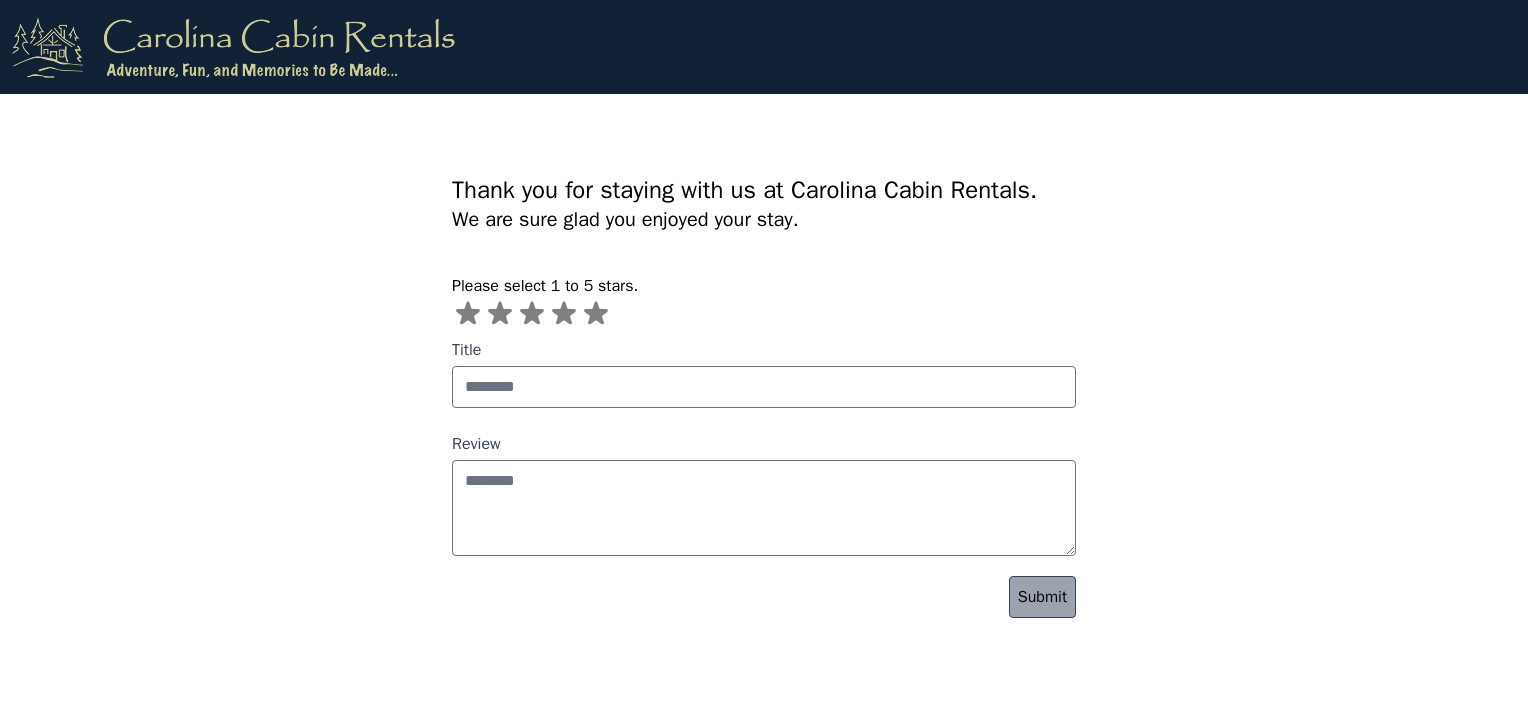 click on "Submit" at bounding box center [1042, 597] 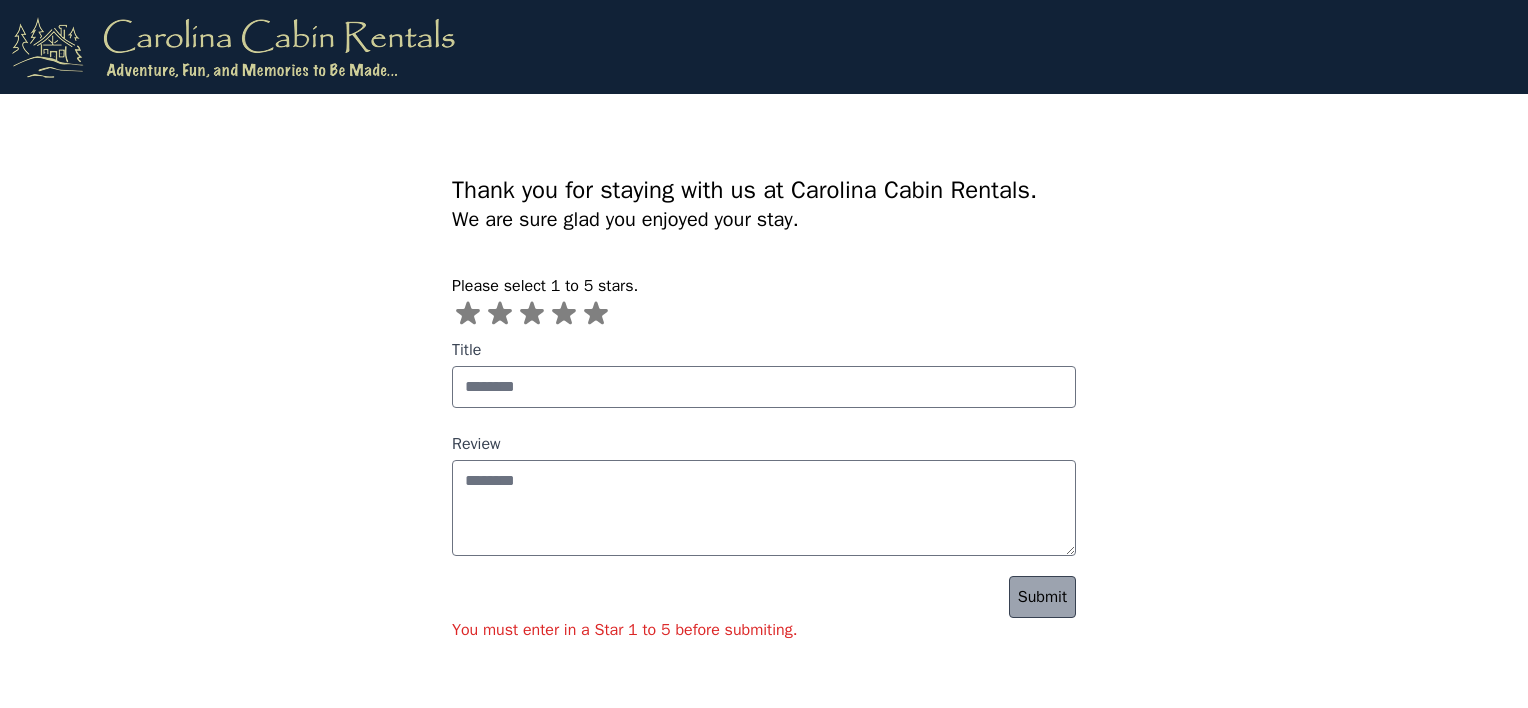 click at bounding box center [468, 313] 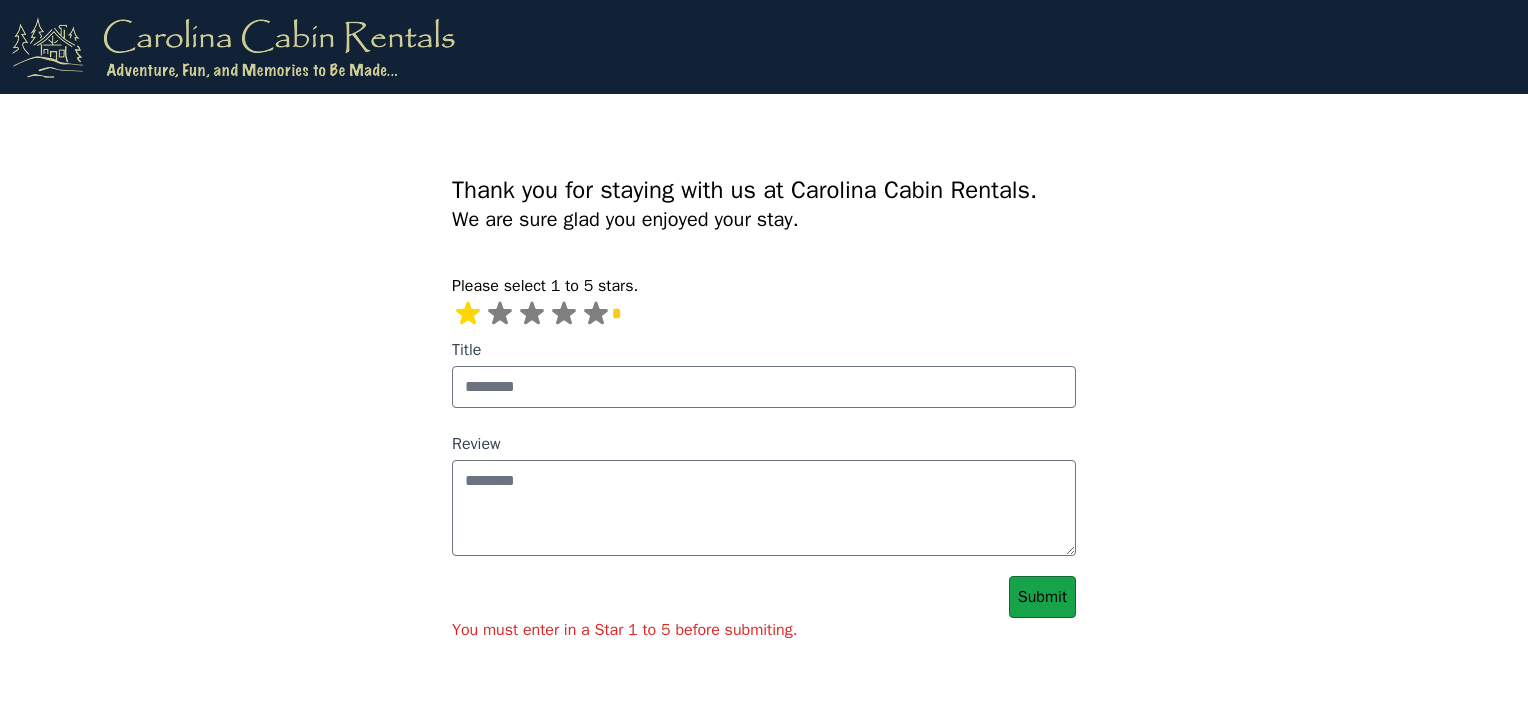 click at bounding box center [468, 313] 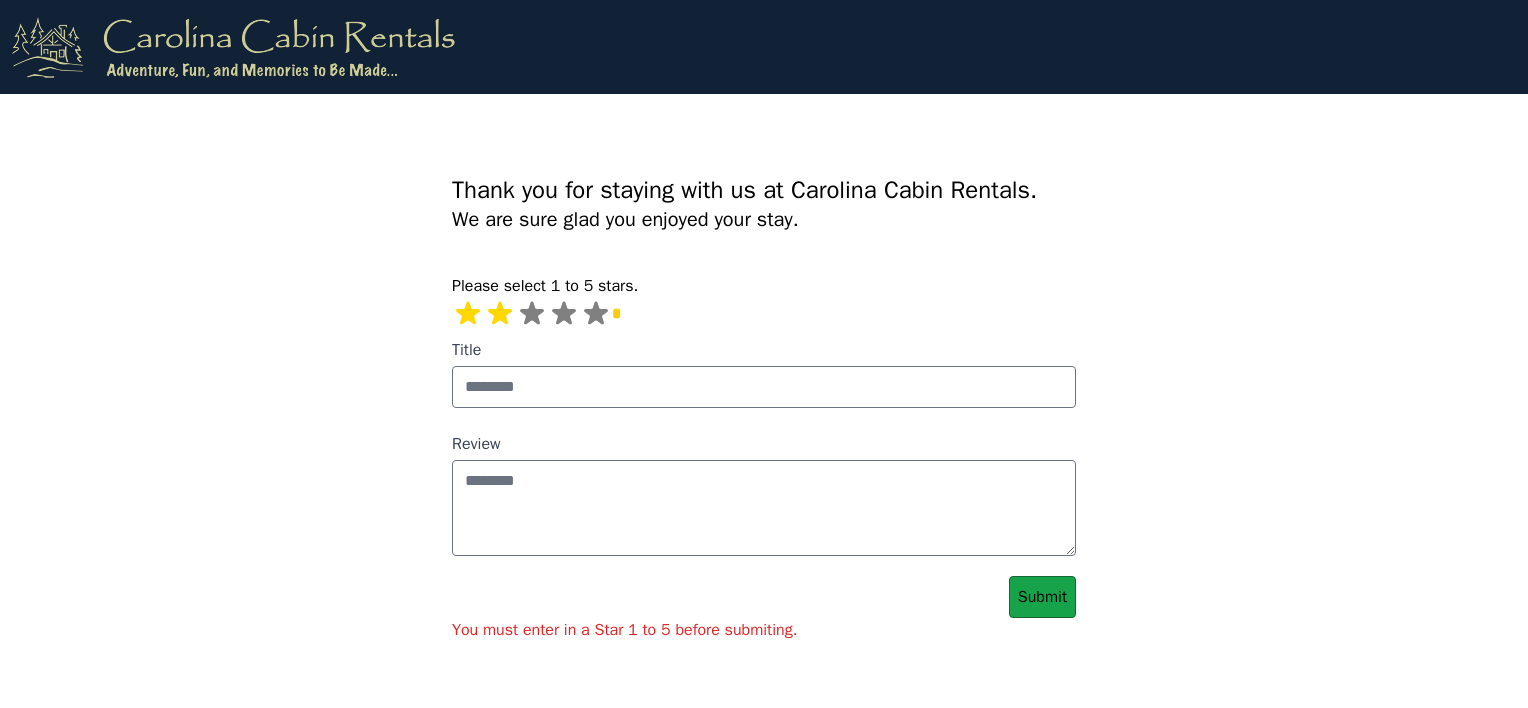click at bounding box center (468, 313) 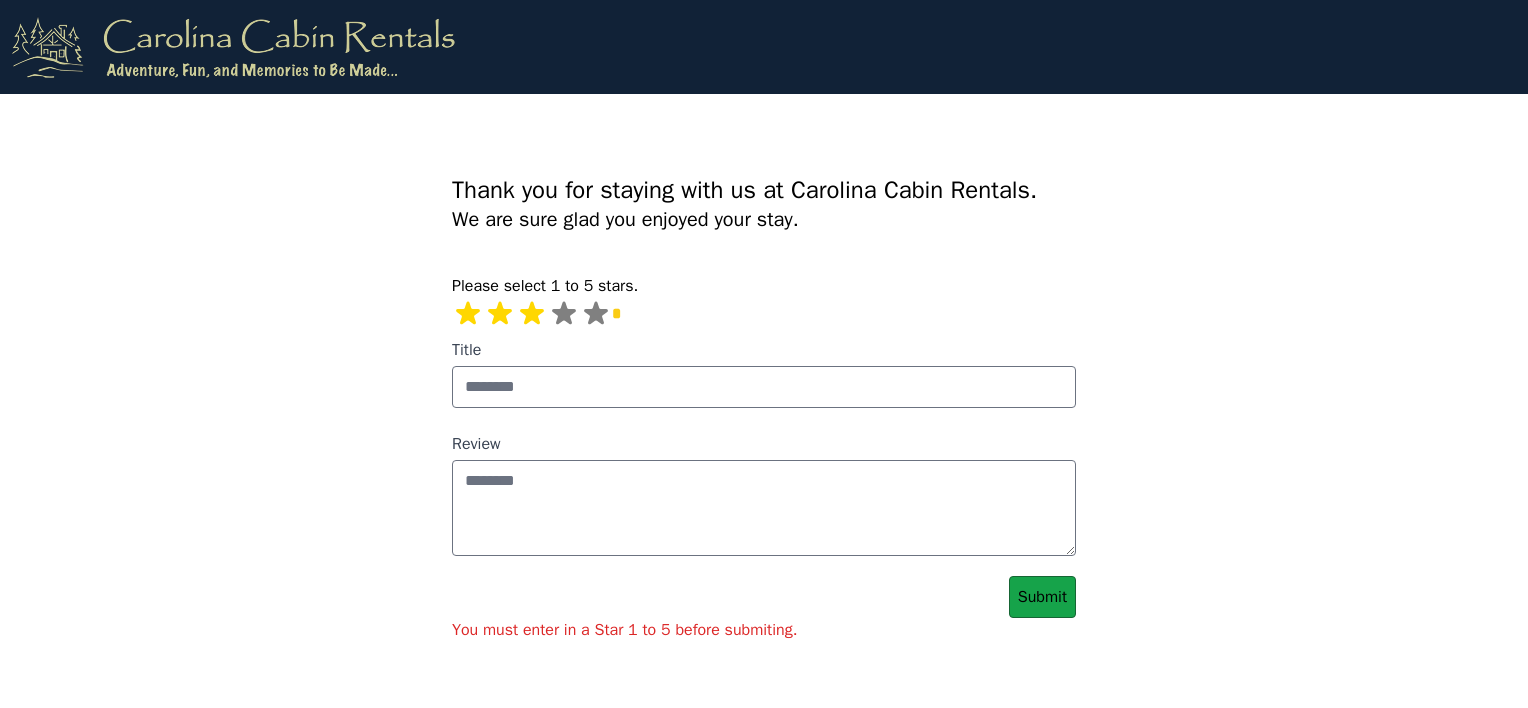 click at bounding box center (468, 313) 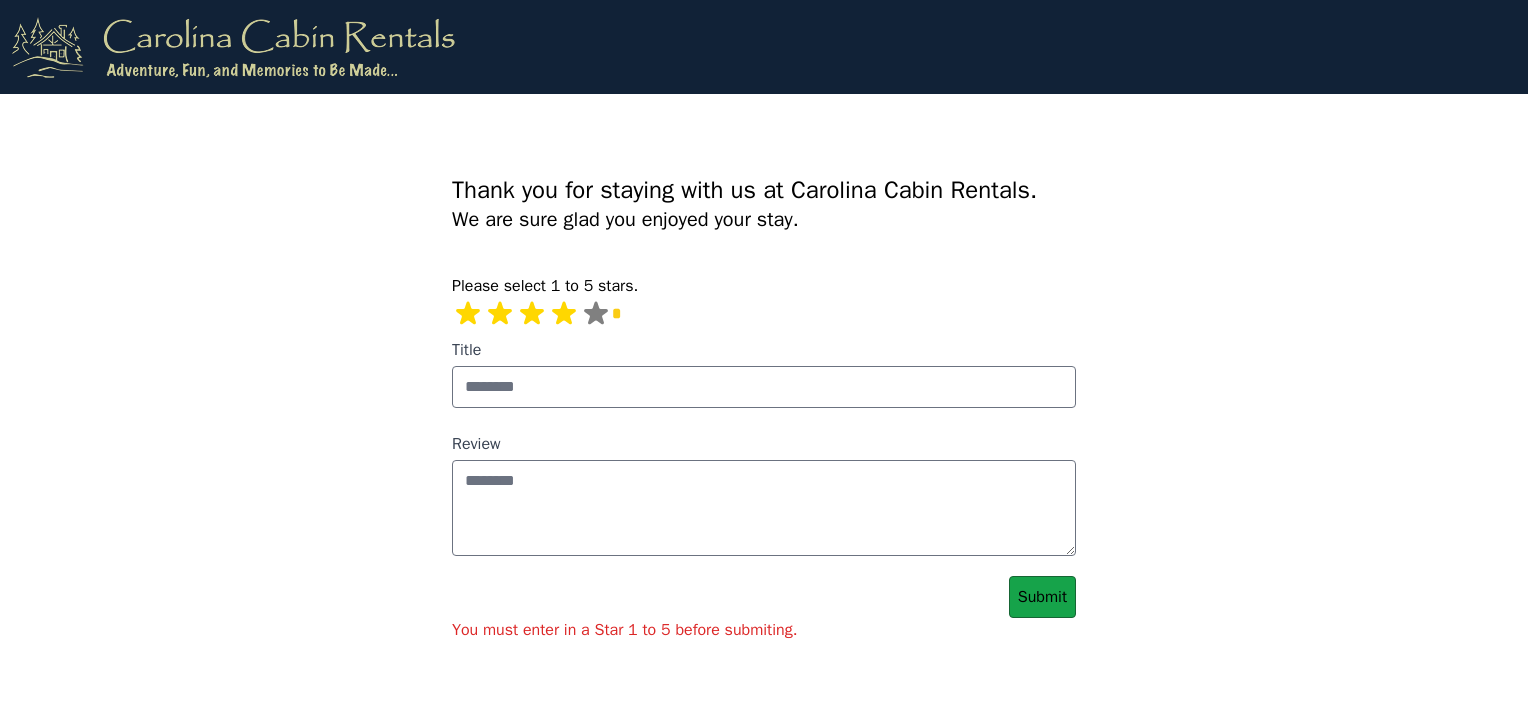 click on "Submit" at bounding box center [1042, 597] 